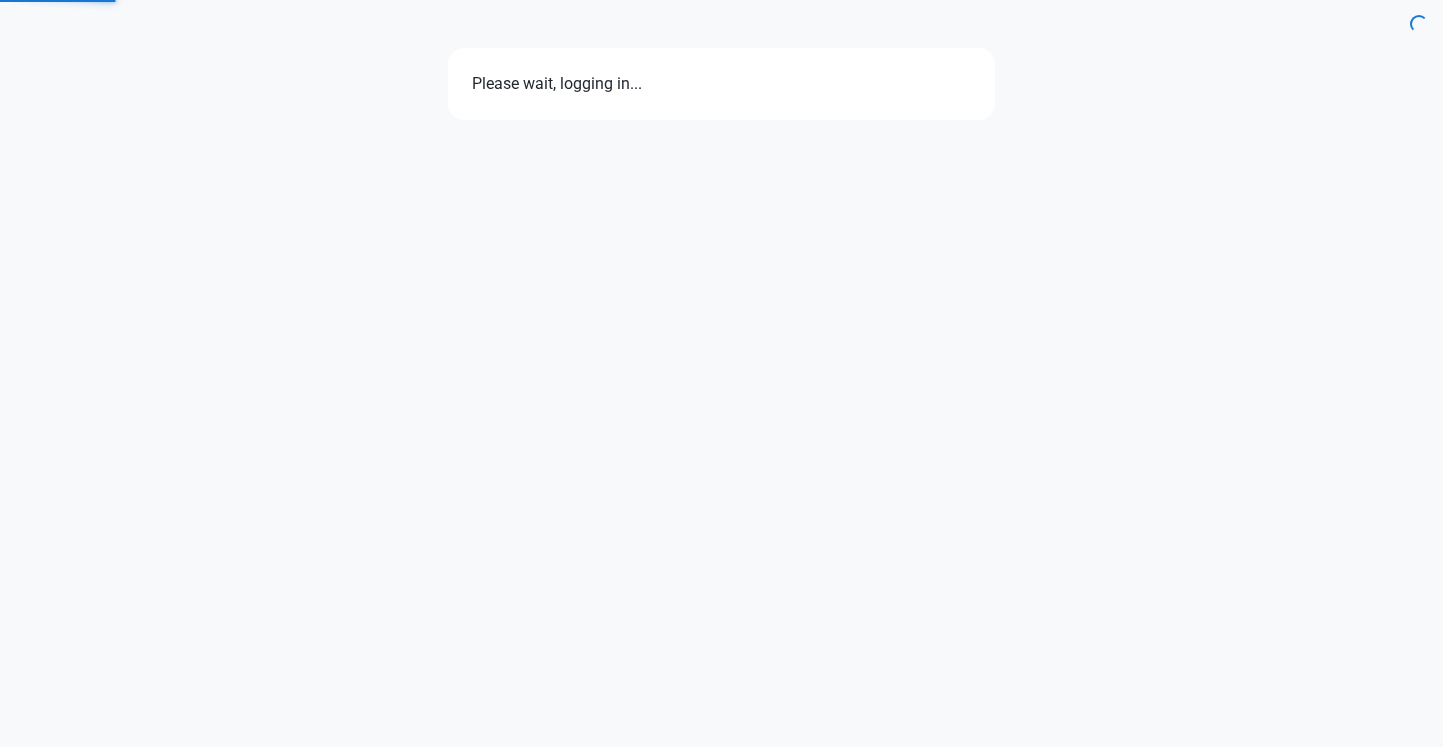 scroll, scrollTop: 0, scrollLeft: 0, axis: both 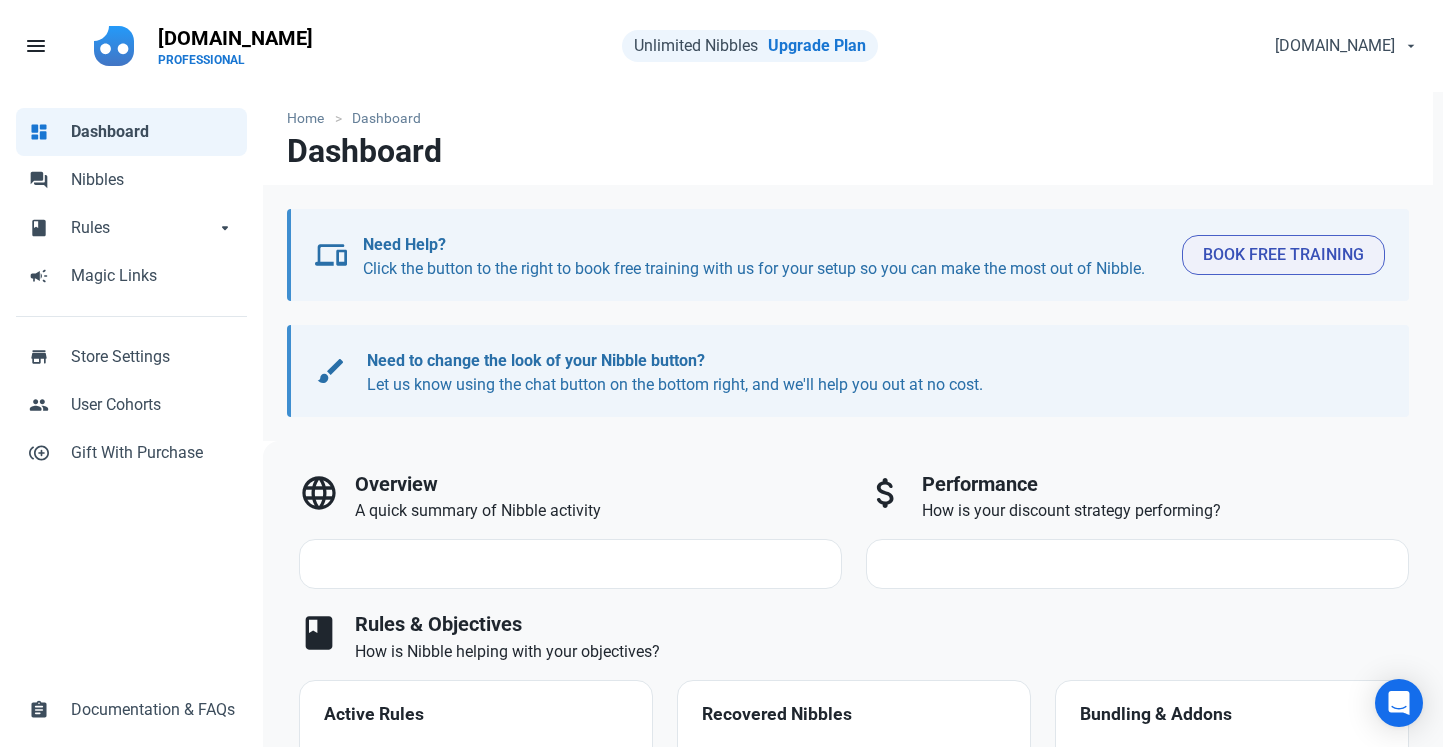select on "7d" 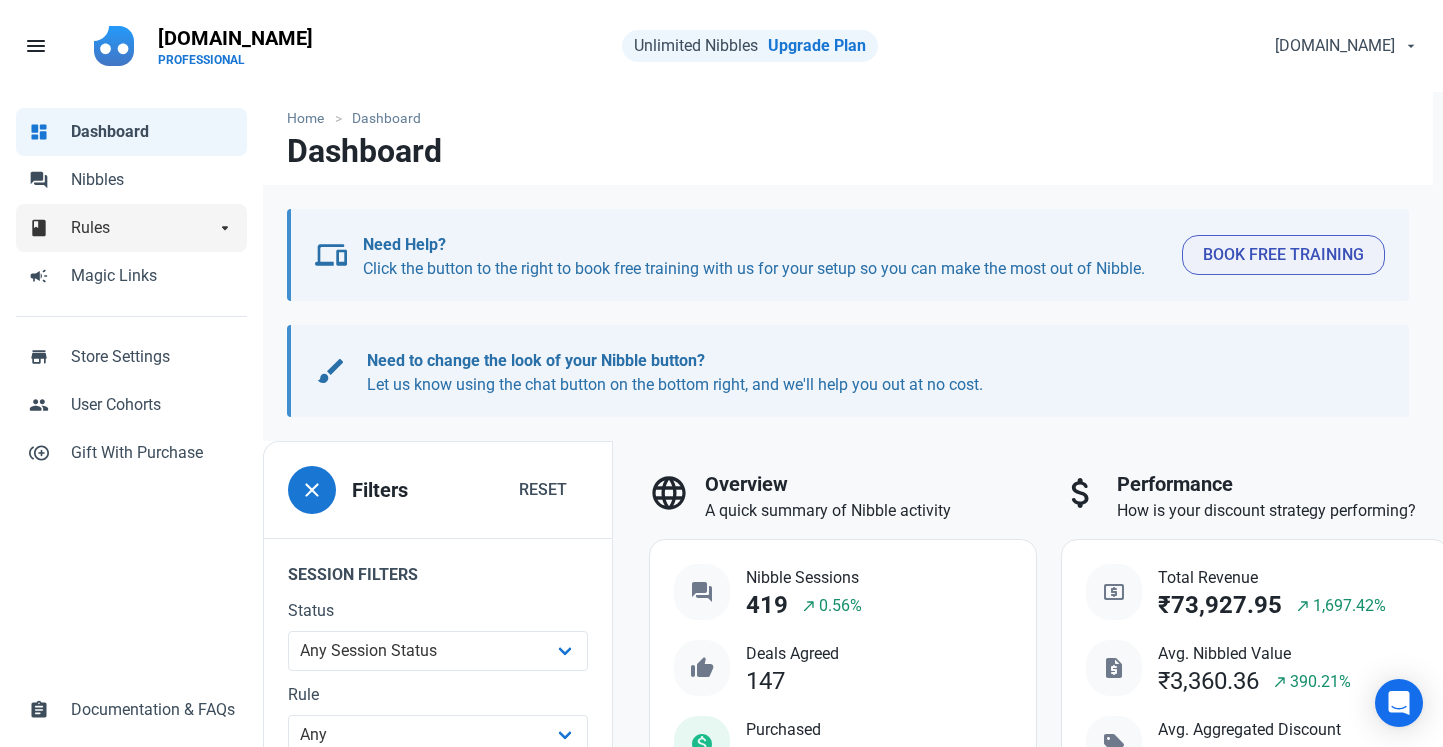 scroll, scrollTop: 0, scrollLeft: 0, axis: both 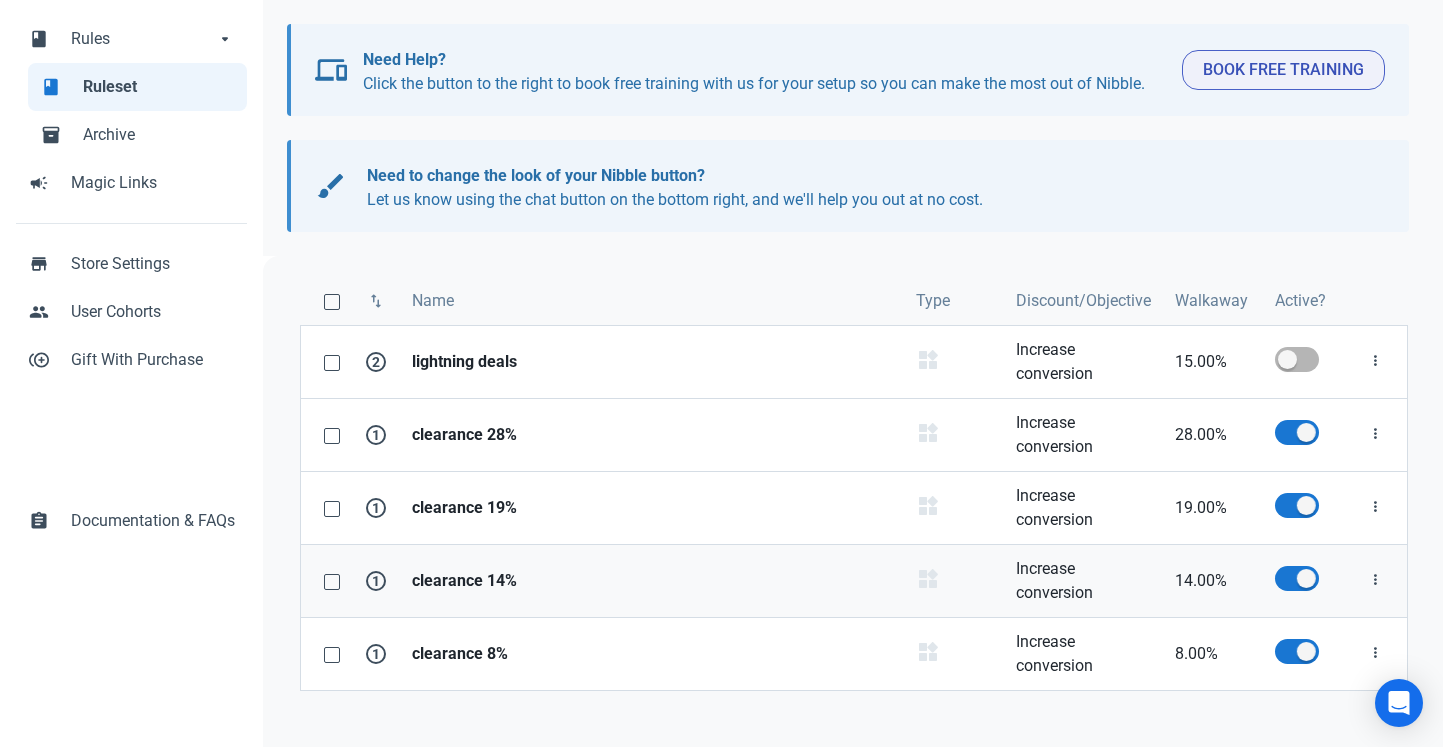 click on "clearance 14%" at bounding box center [652, 581] 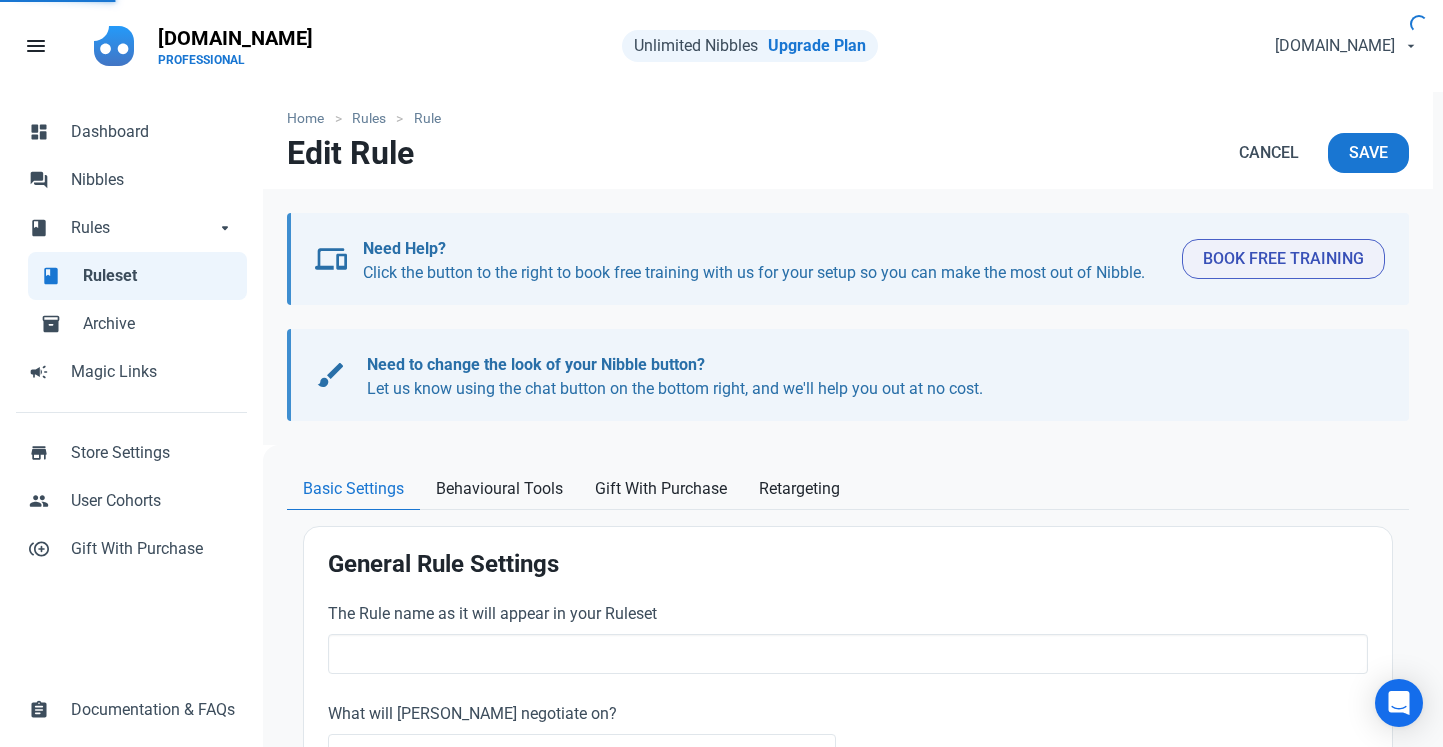 type on "clearance 14%" 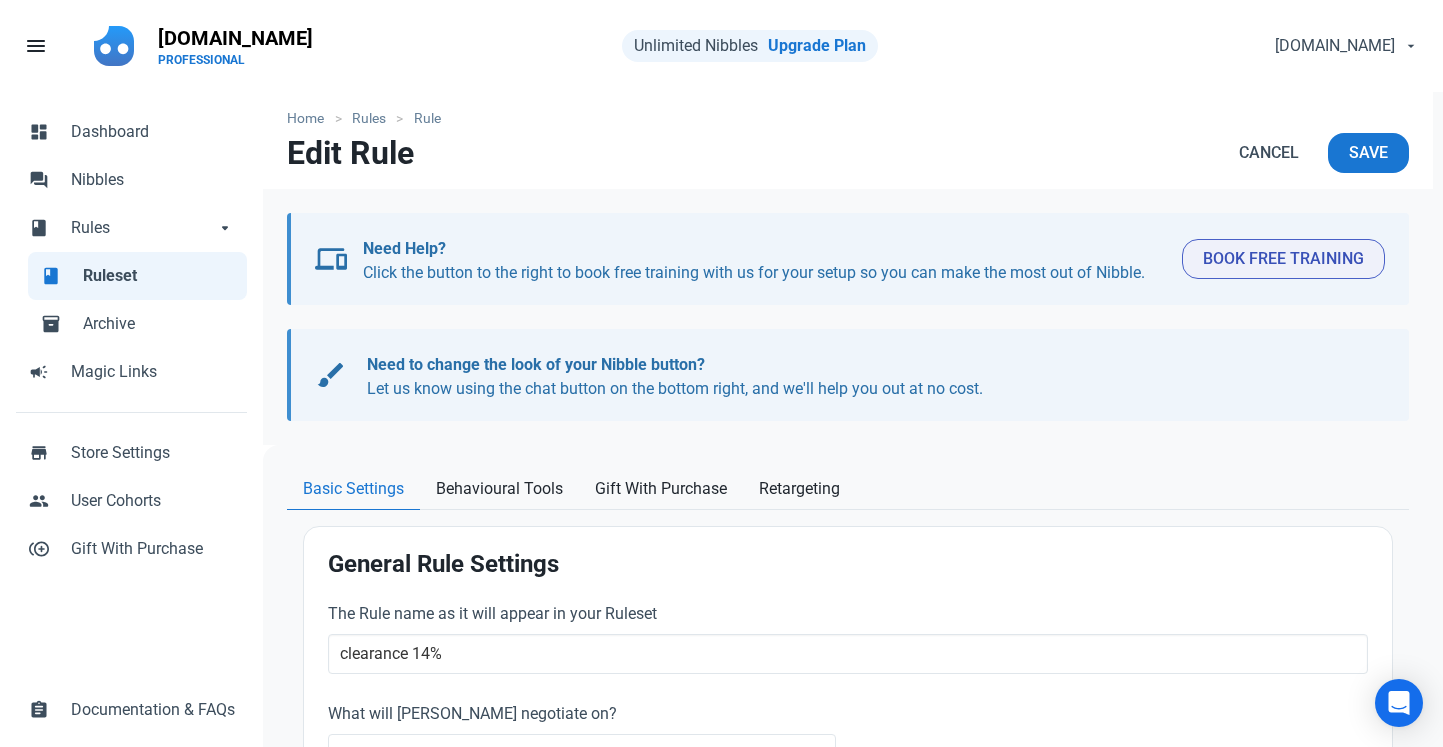 scroll, scrollTop: 0, scrollLeft: 0, axis: both 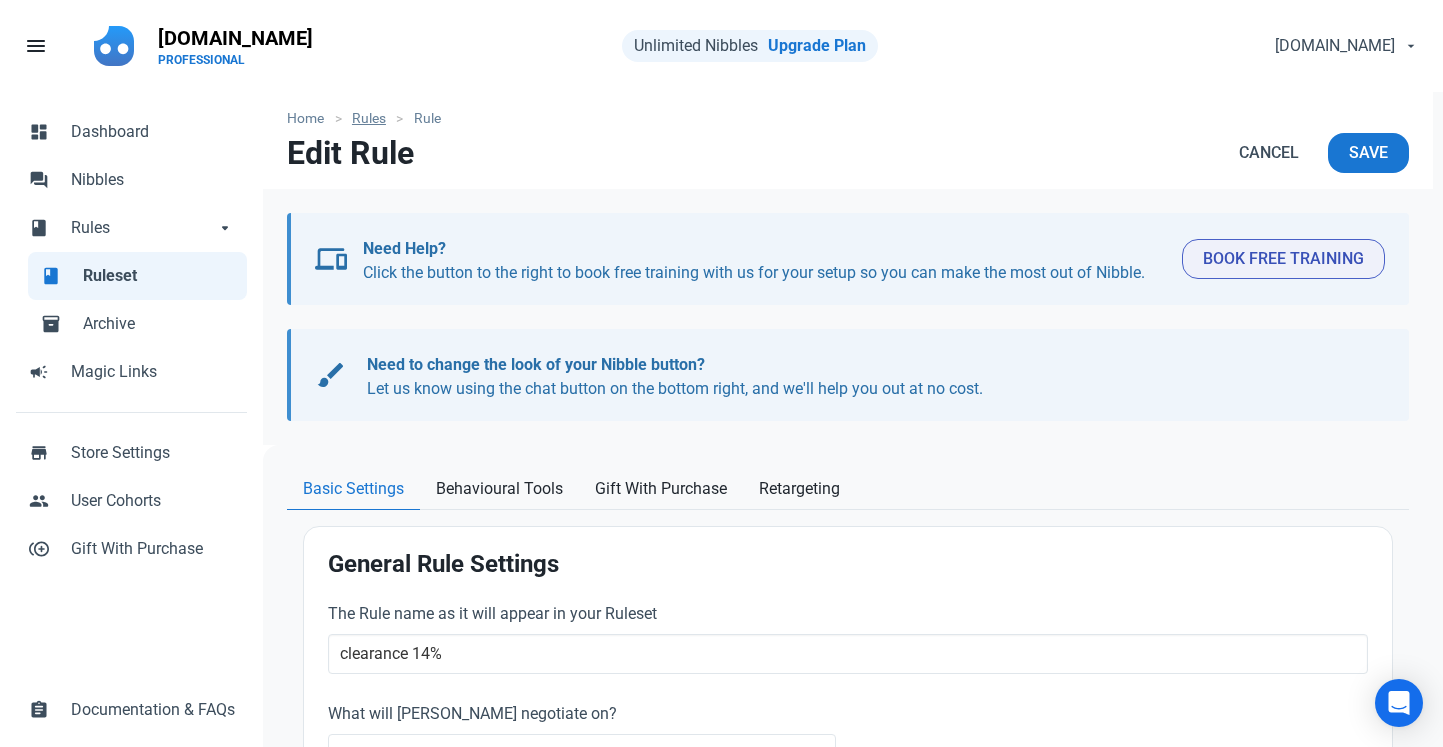 click on "Rules" at bounding box center (369, 118) 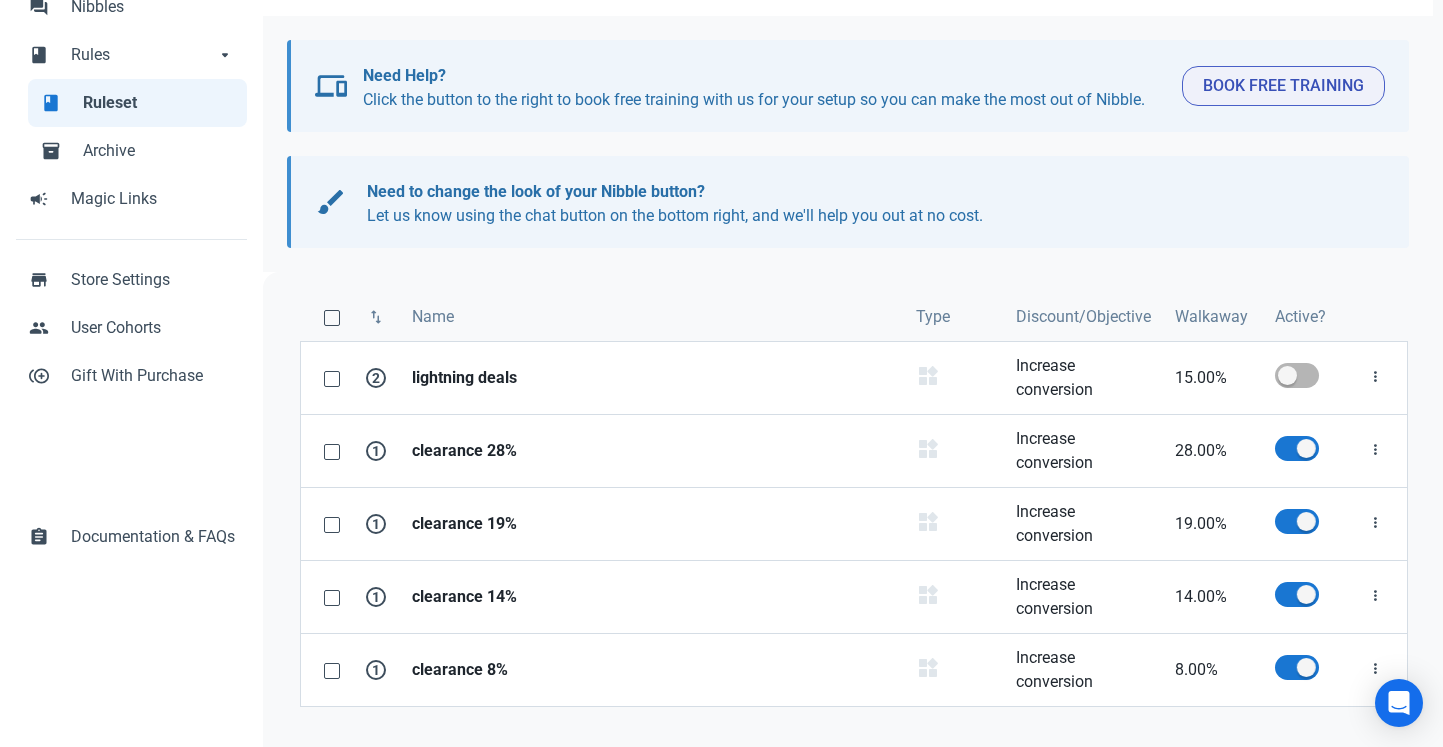 scroll, scrollTop: 206, scrollLeft: 0, axis: vertical 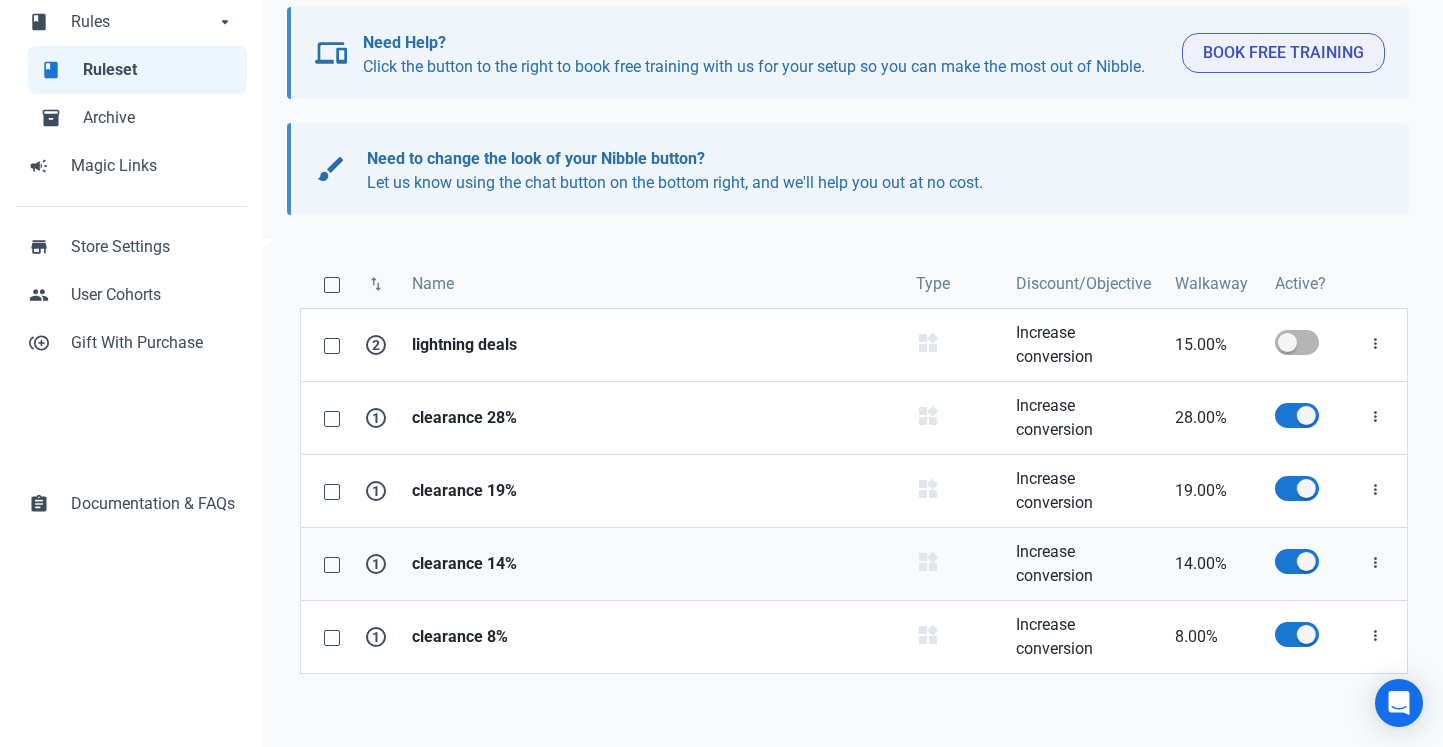 click on "clearance 14%" at bounding box center [652, 564] 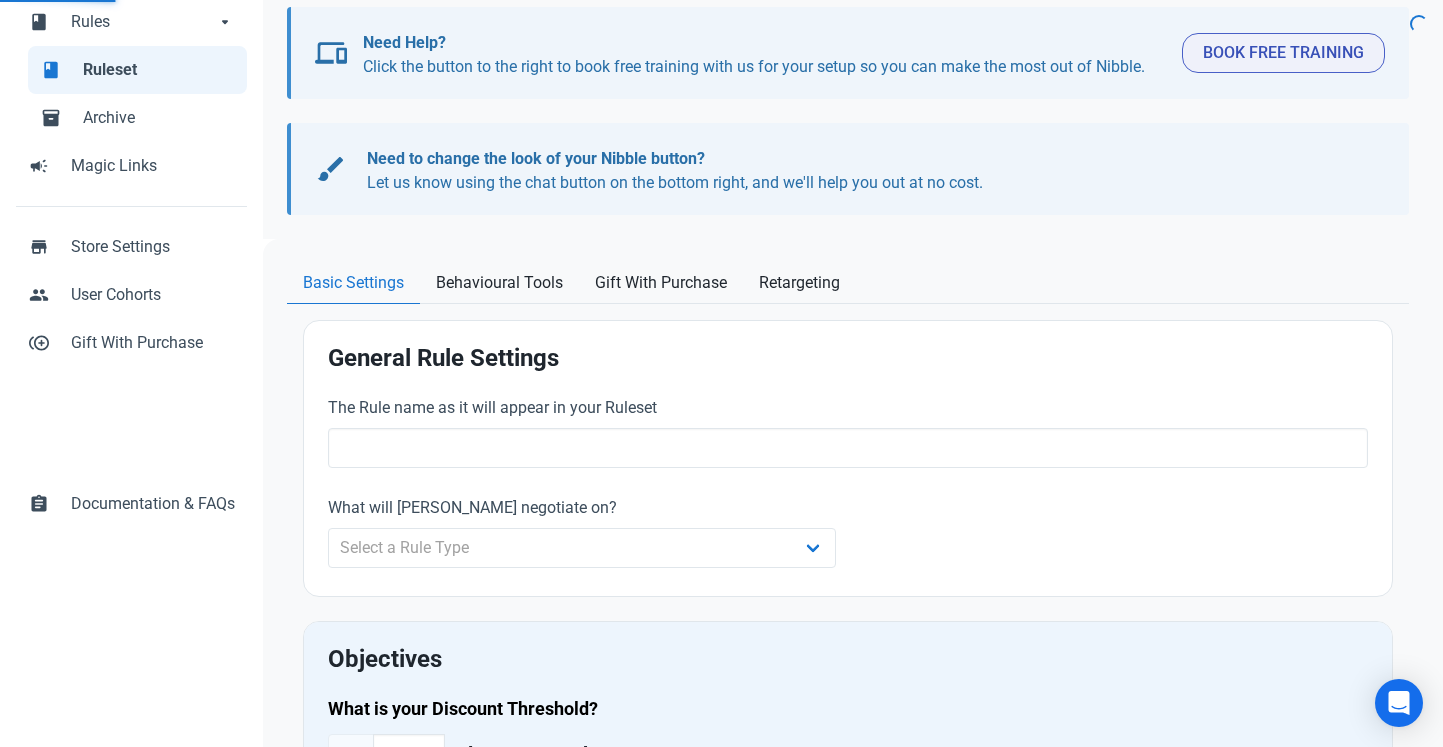 scroll, scrollTop: 0, scrollLeft: 0, axis: both 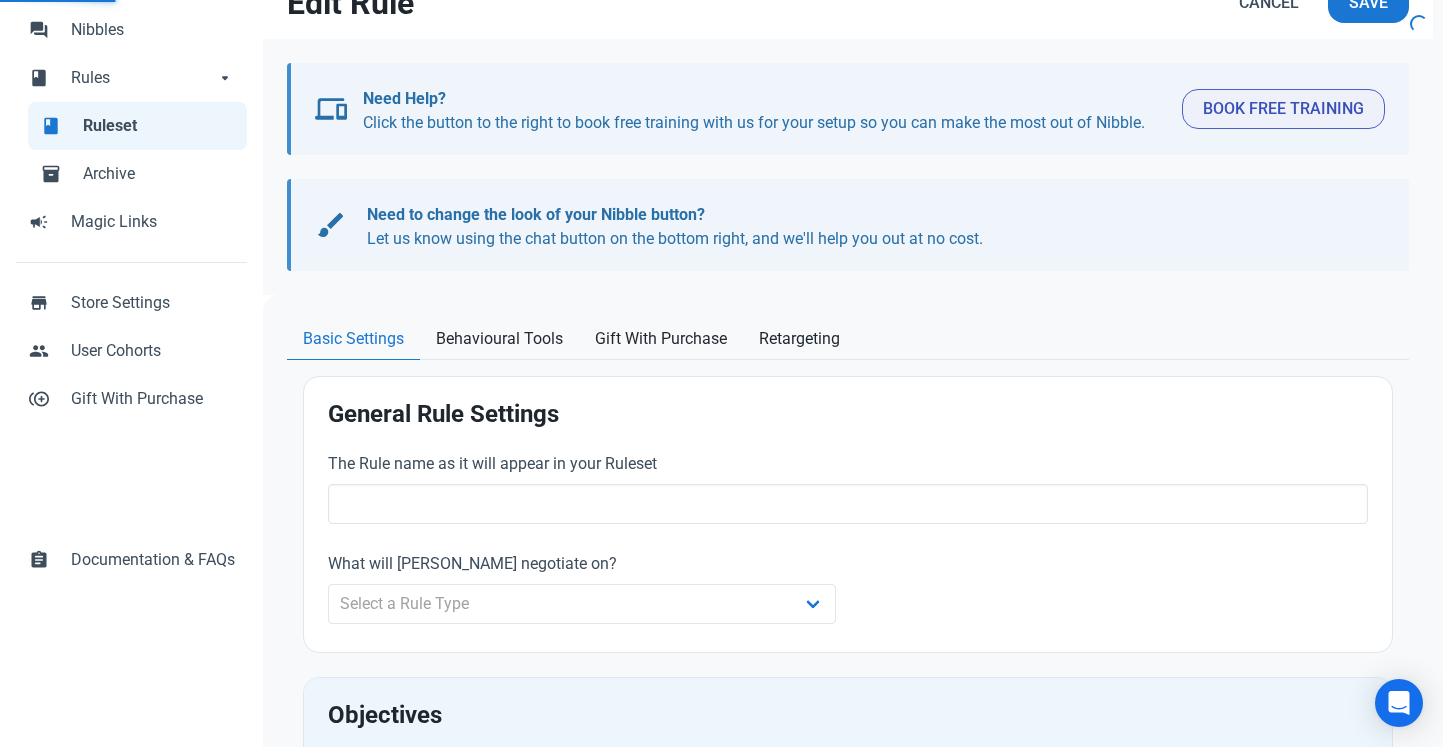 type on "clearance 14%" 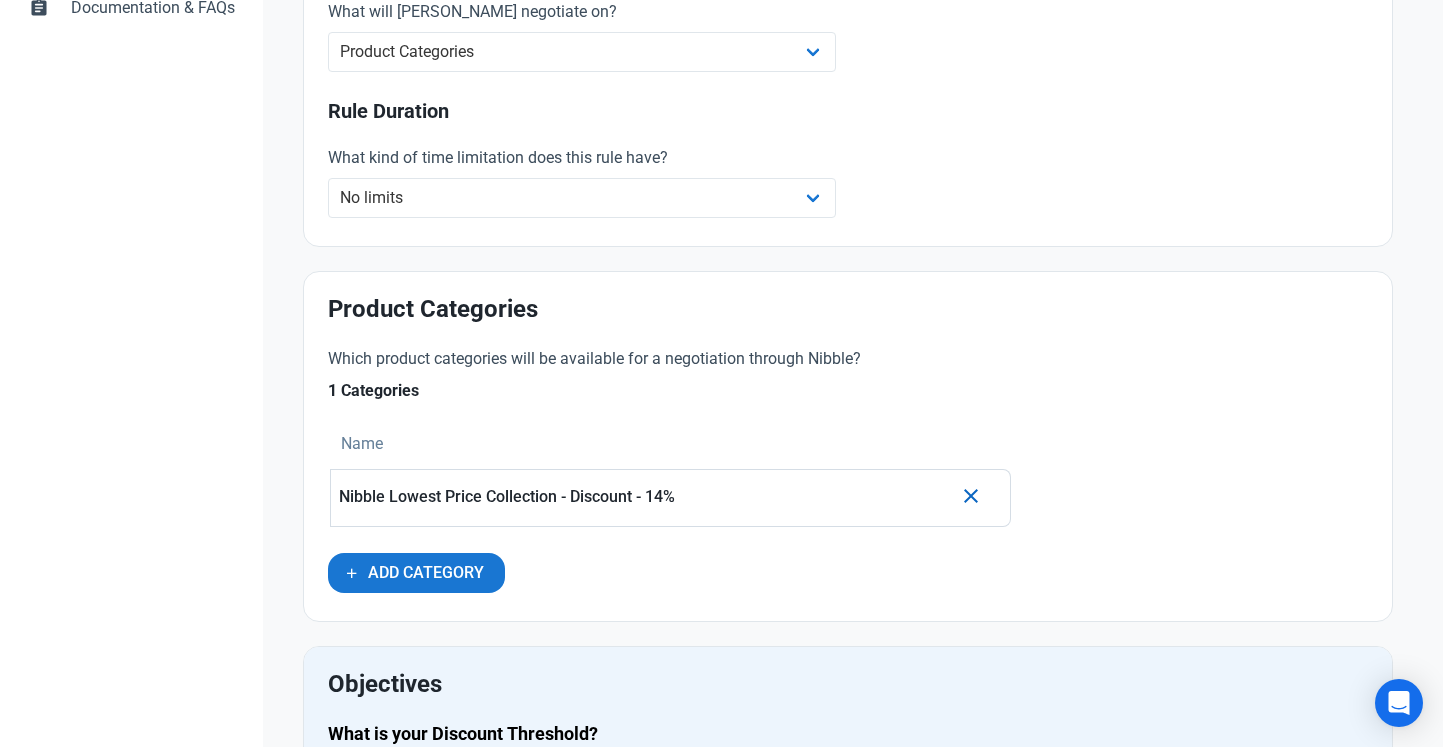scroll, scrollTop: 745, scrollLeft: 0, axis: vertical 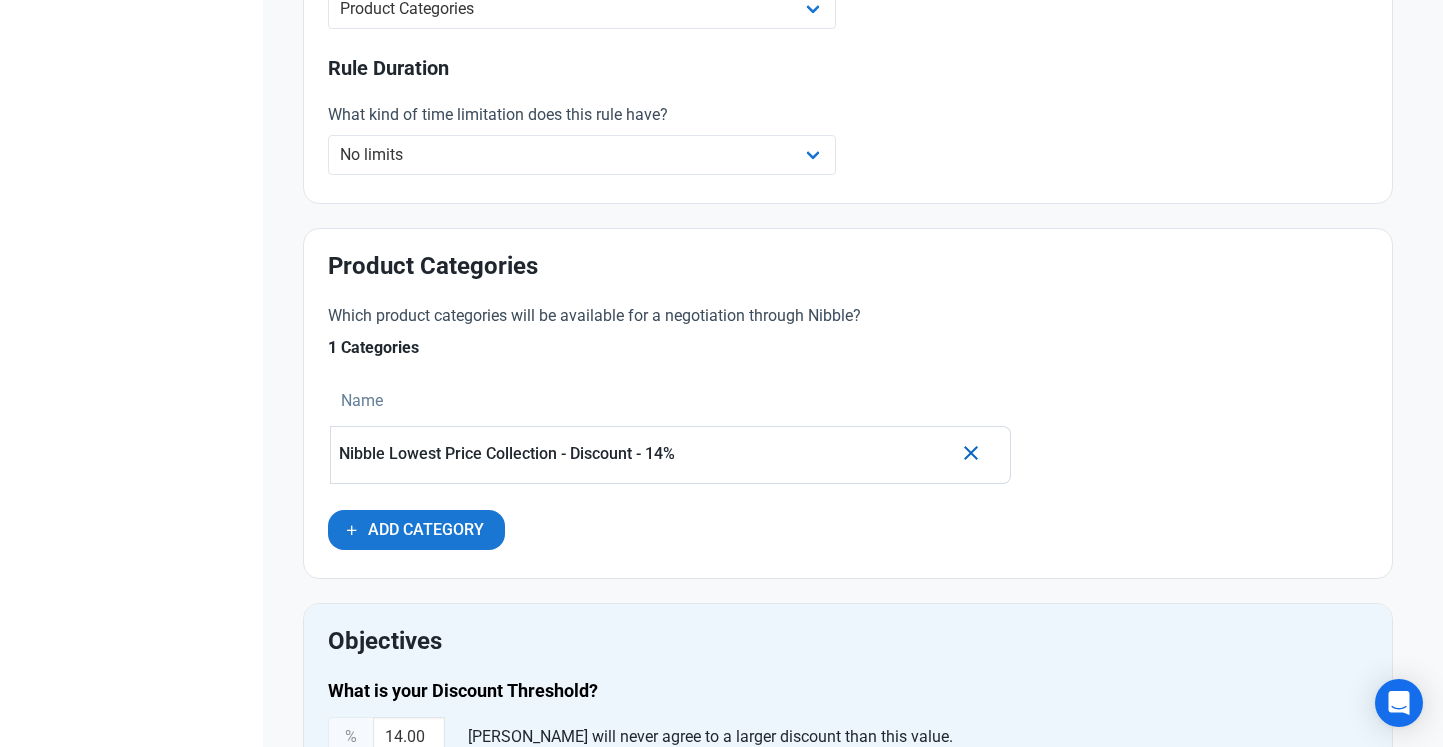 click on "Nibble Lowest Price Collection - Discount - 14%" at bounding box center [645, 454] 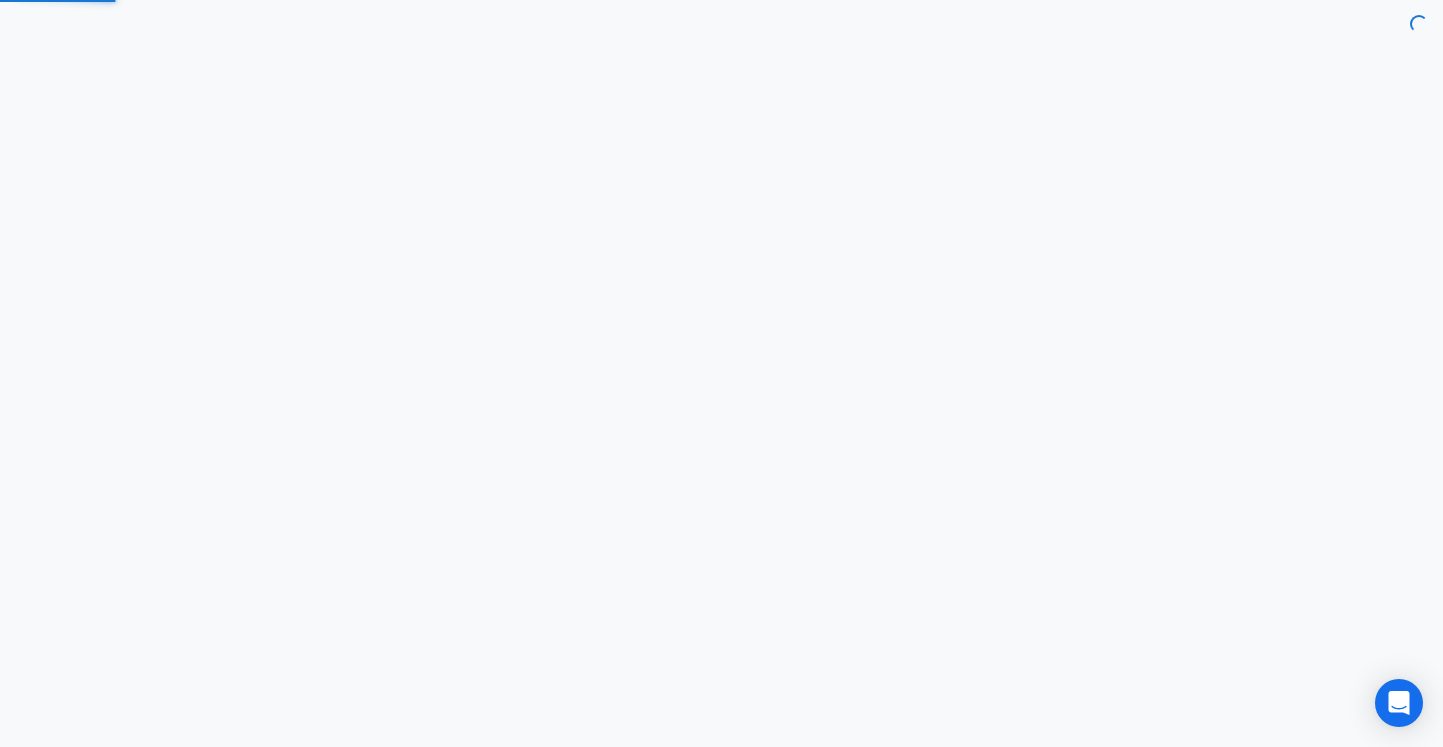 scroll, scrollTop: 0, scrollLeft: 0, axis: both 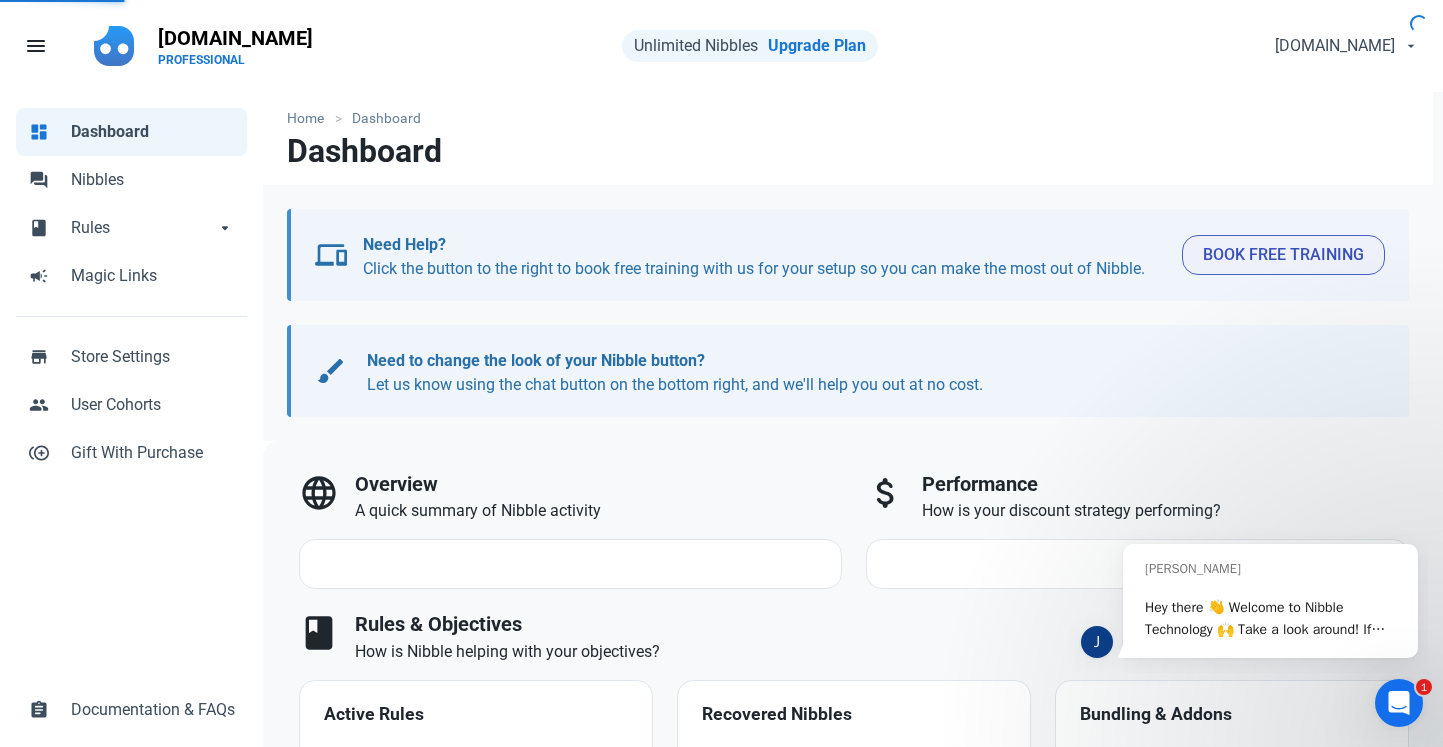 select on "7d" 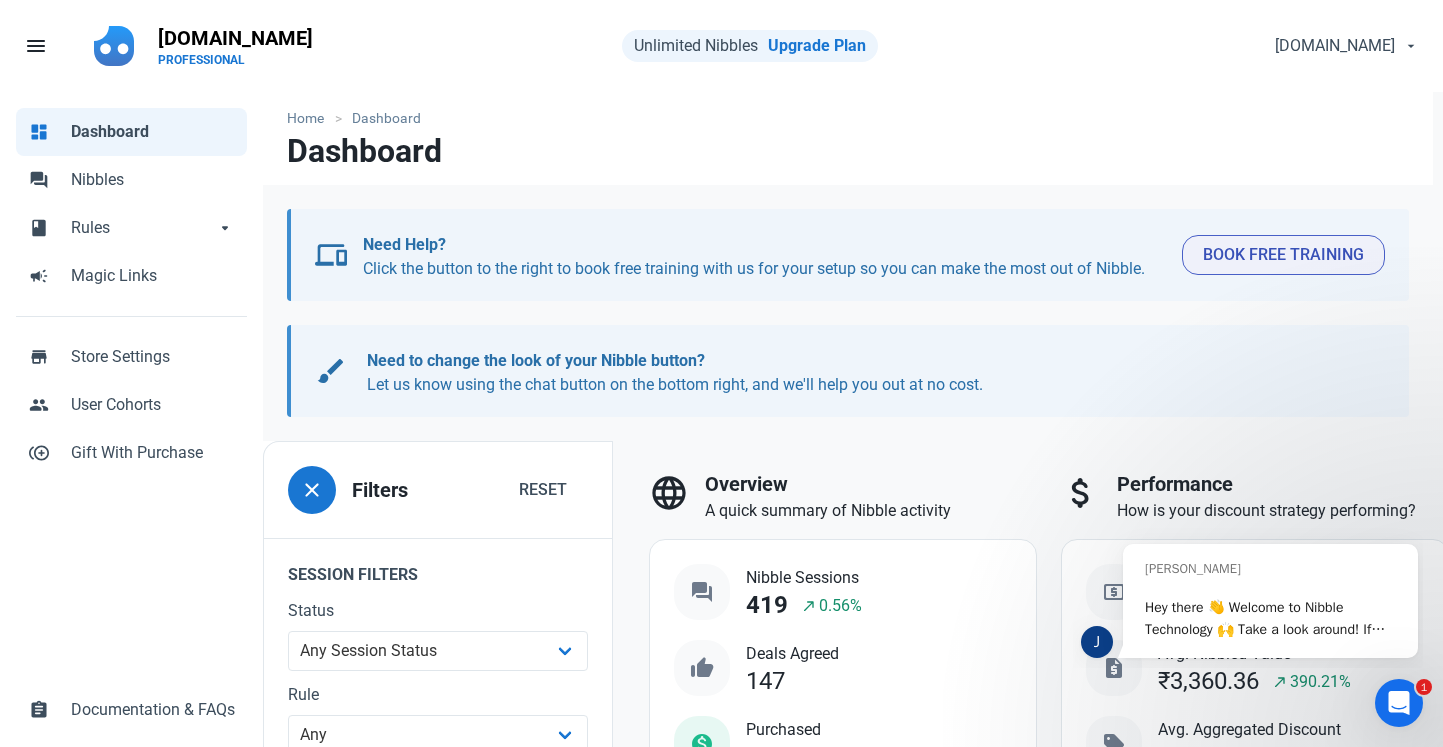 click on "devices Need Help?  Click the button to the right to book free training with us for your setup so you can make the most out of Nibble.  Book Free Training devices Need Help?  Click the button to the right to book free training with us for your setup so you can make the most out of Nibble.  Book Free Training" at bounding box center [848, 255] 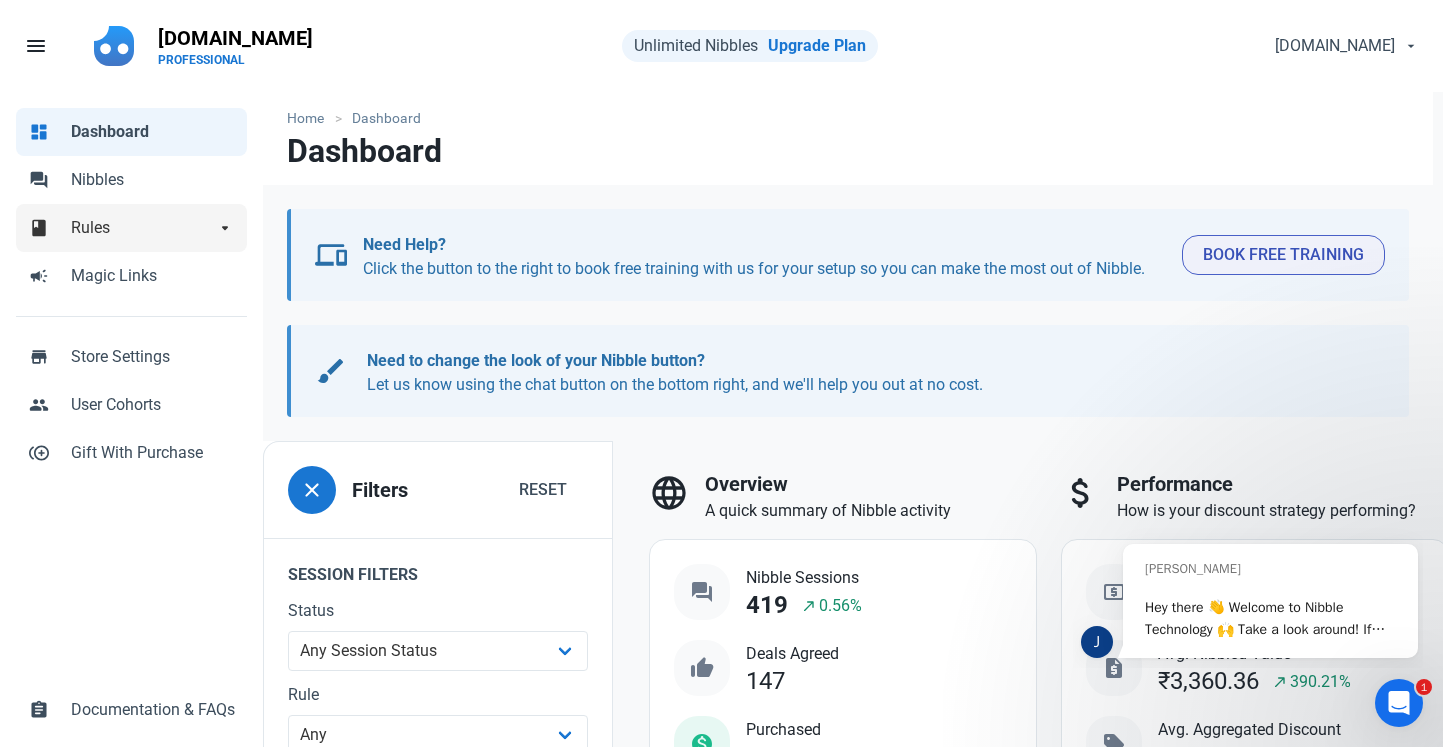 click on "book Rules arrow_drop_down" at bounding box center (131, 228) 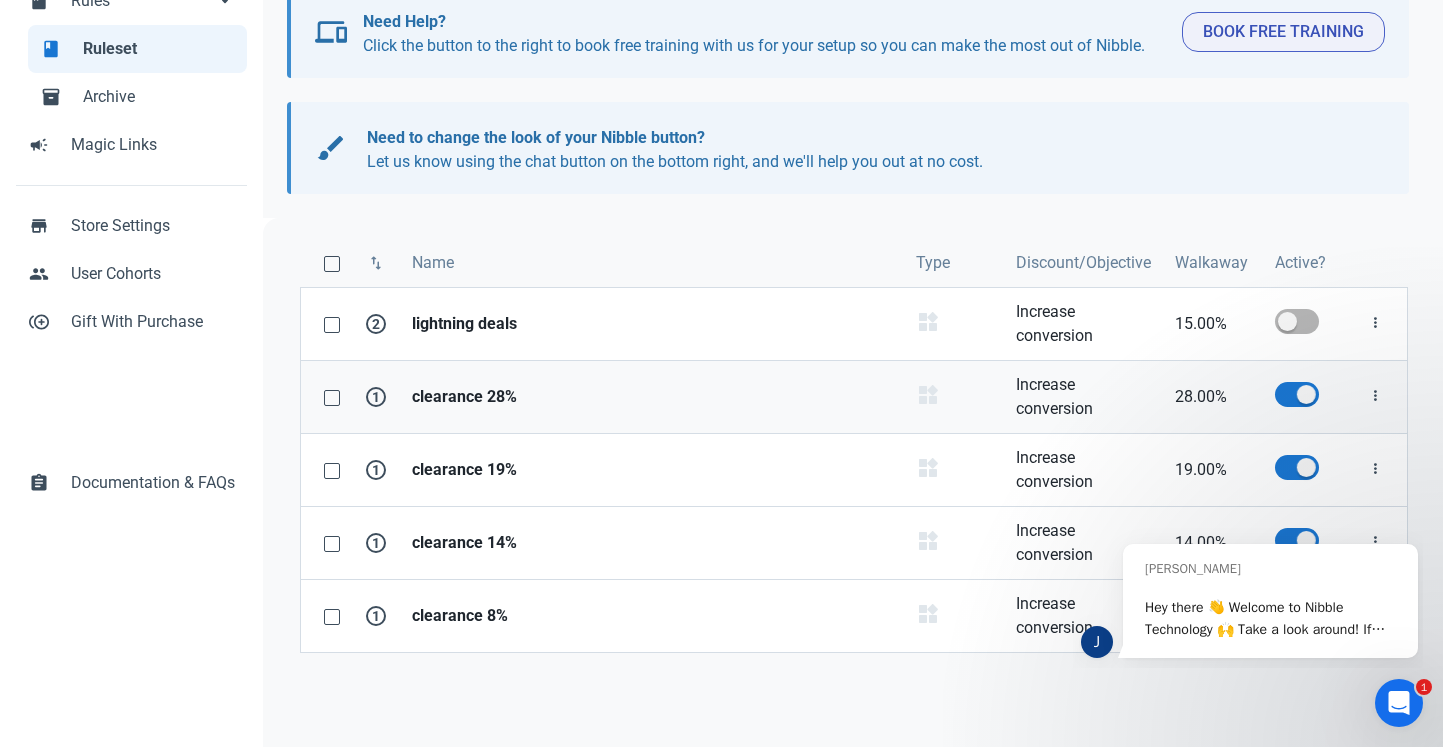 scroll, scrollTop: 226, scrollLeft: 0, axis: vertical 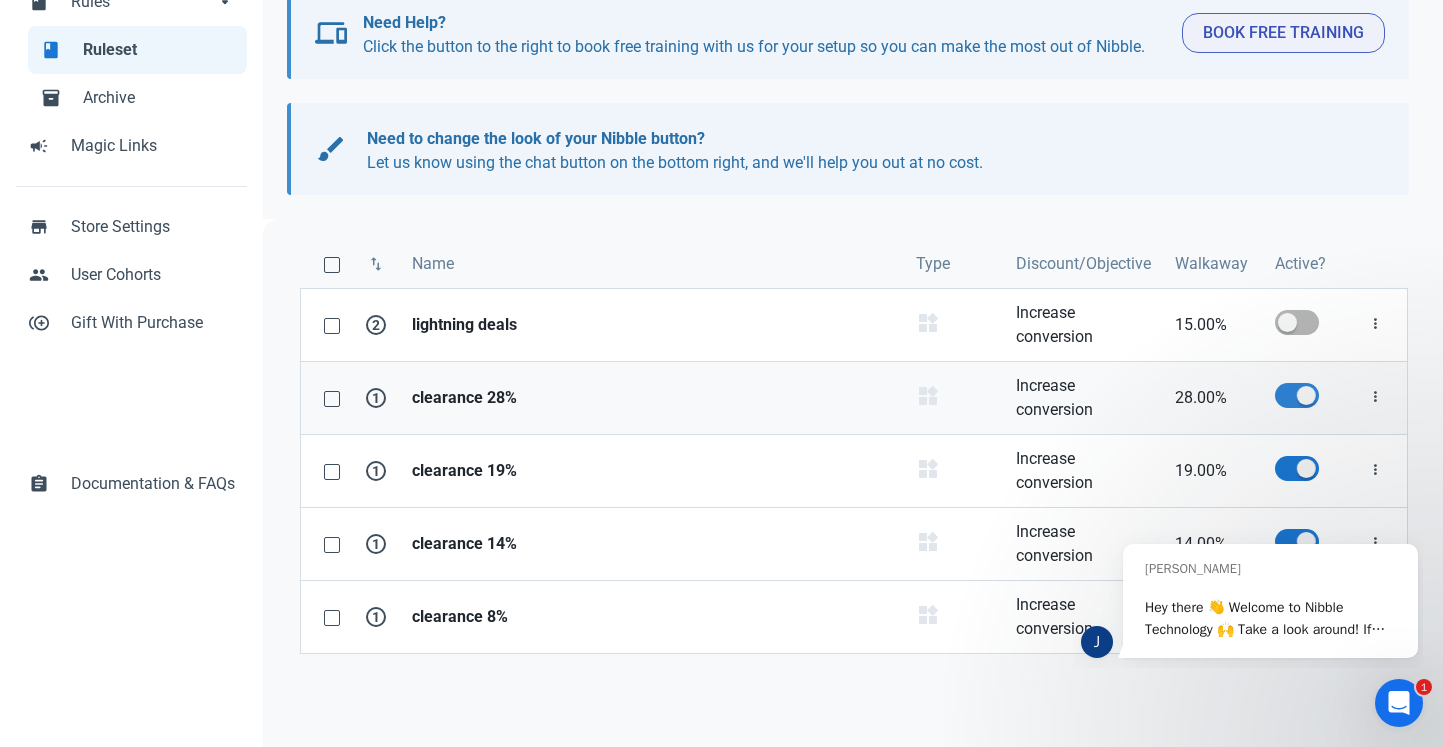 click at bounding box center [1297, 395] 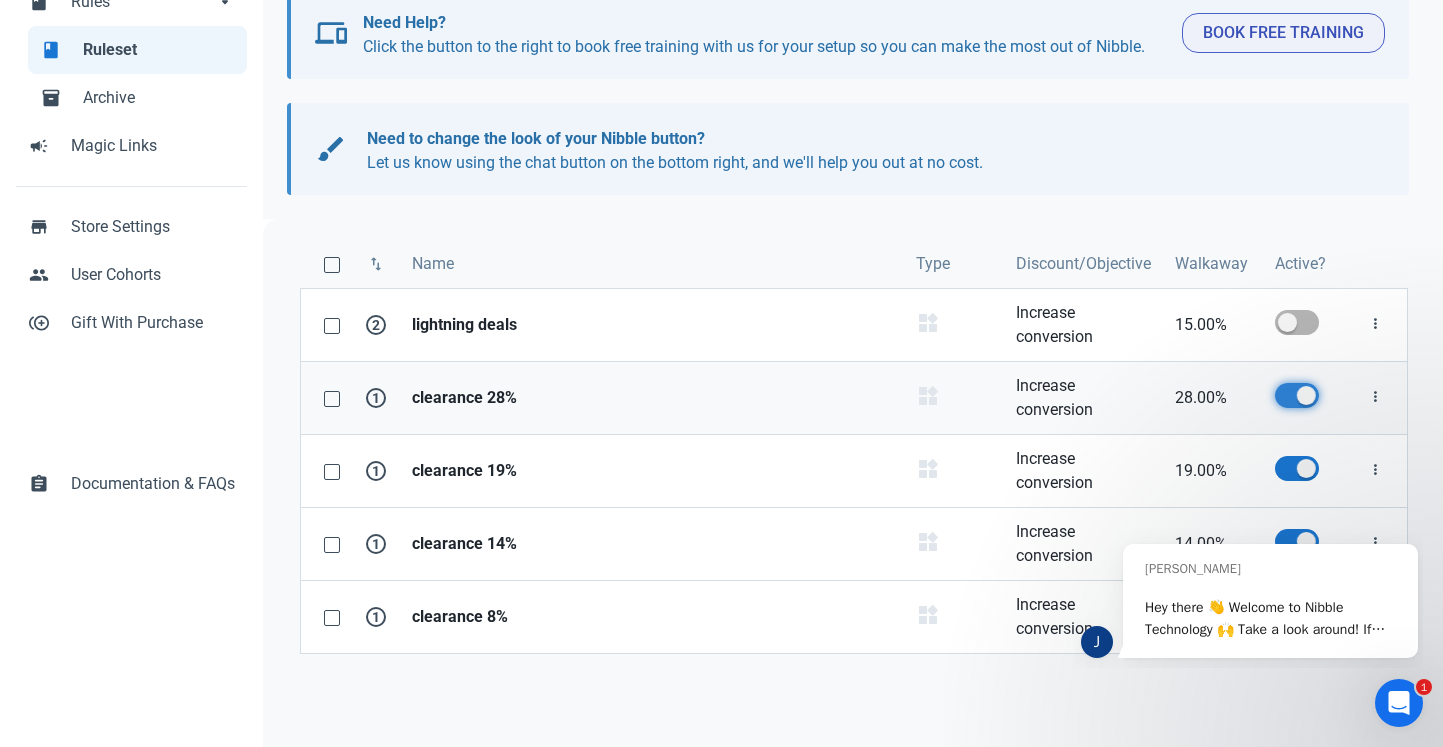 click at bounding box center [1281, 395] 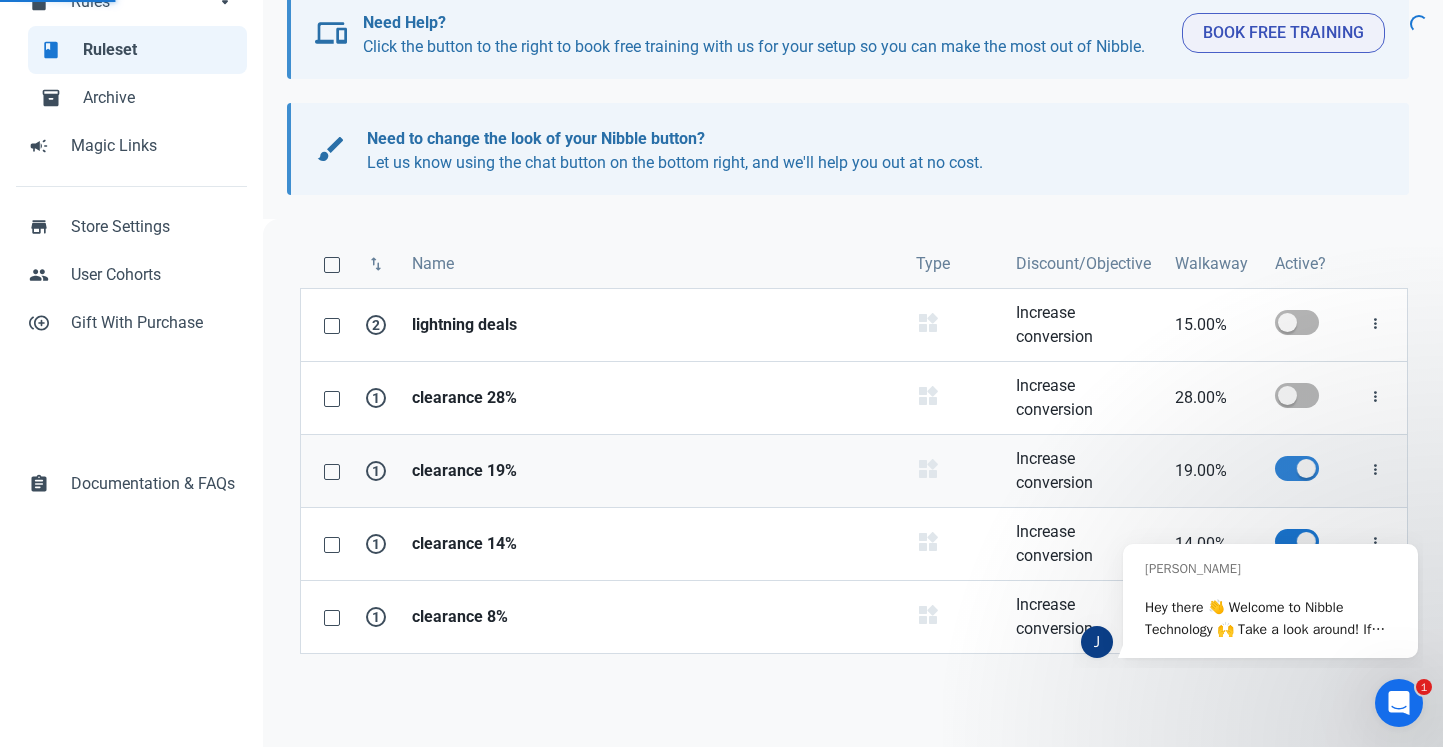 click at bounding box center (1297, 468) 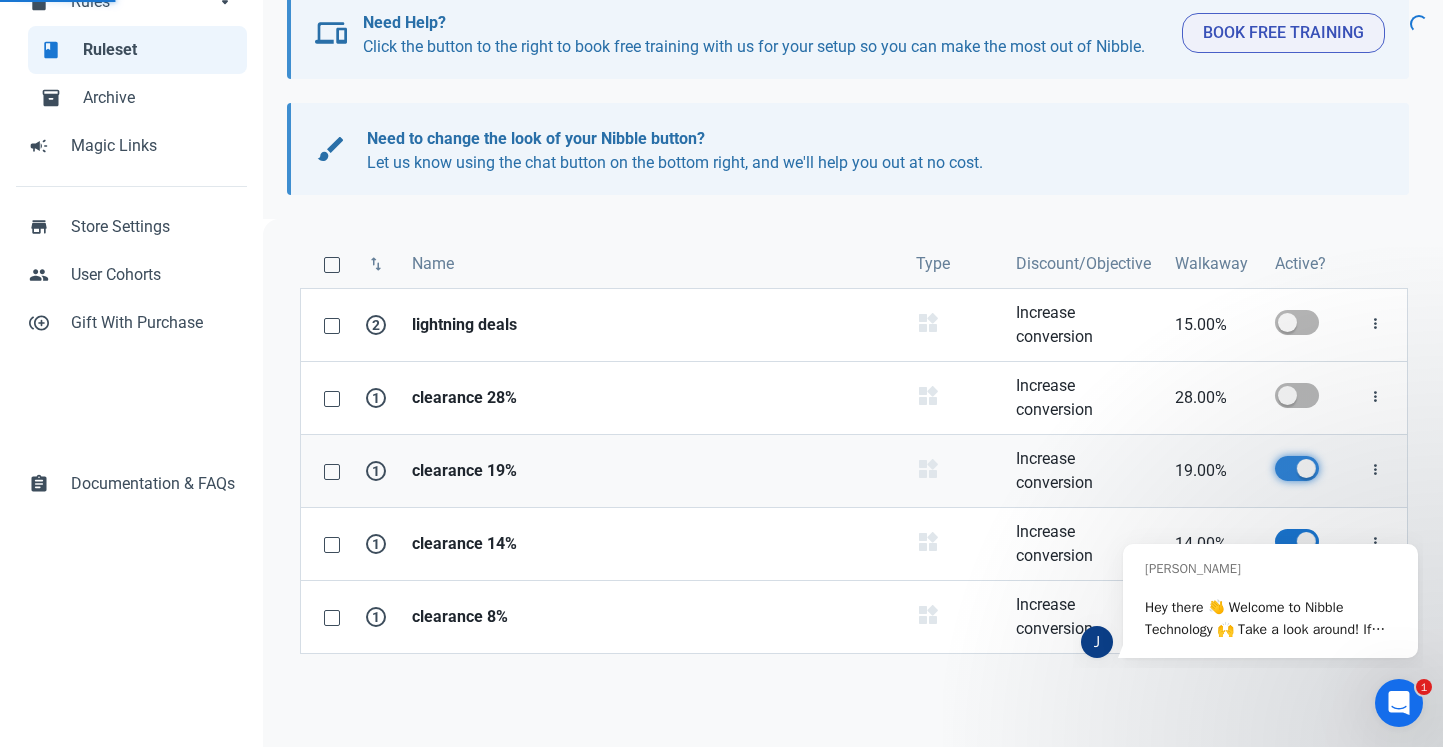 checkbox on "false" 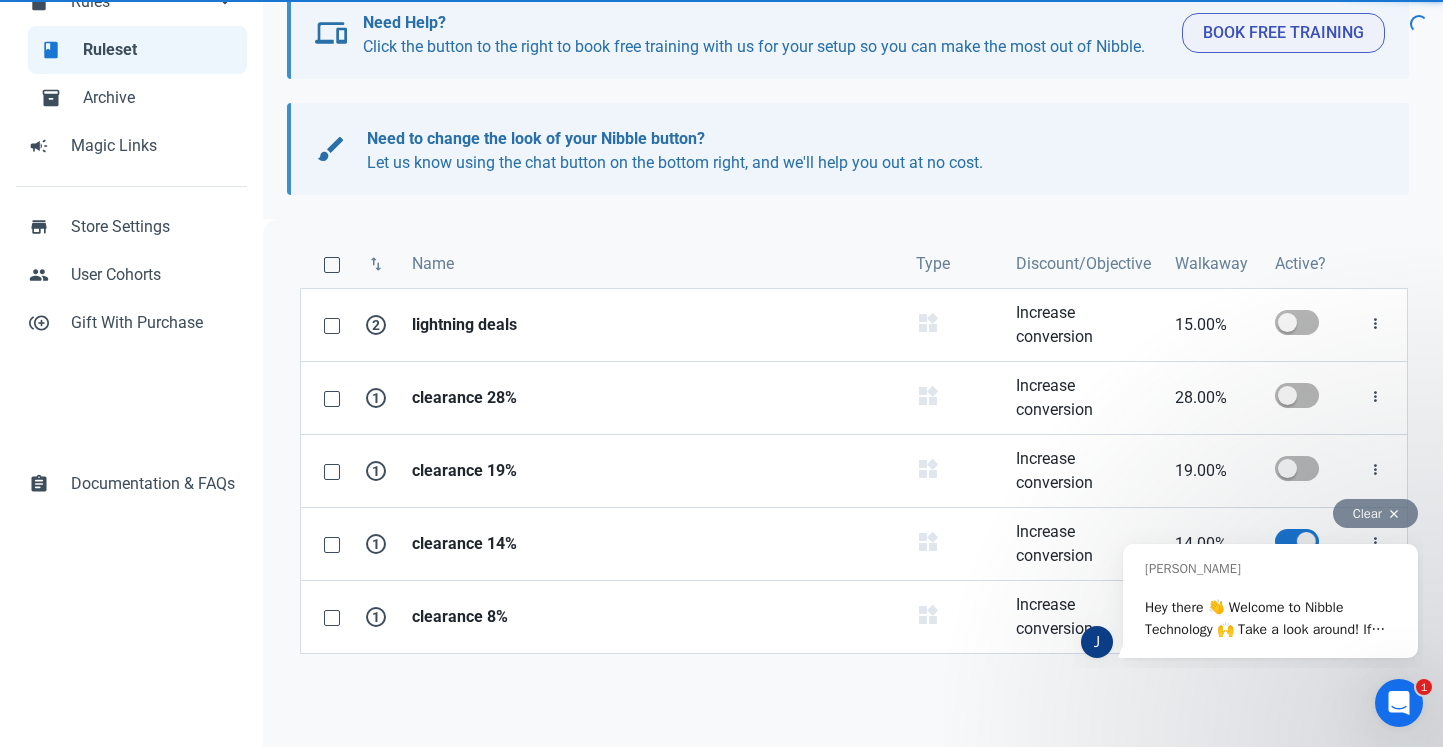 click on "J Jamie Hey there 👋 Welcome to Nibble Technology 🙌 Take a look around! If you have any questions, just reply to this message. Jamie" at bounding box center [1248, 596] 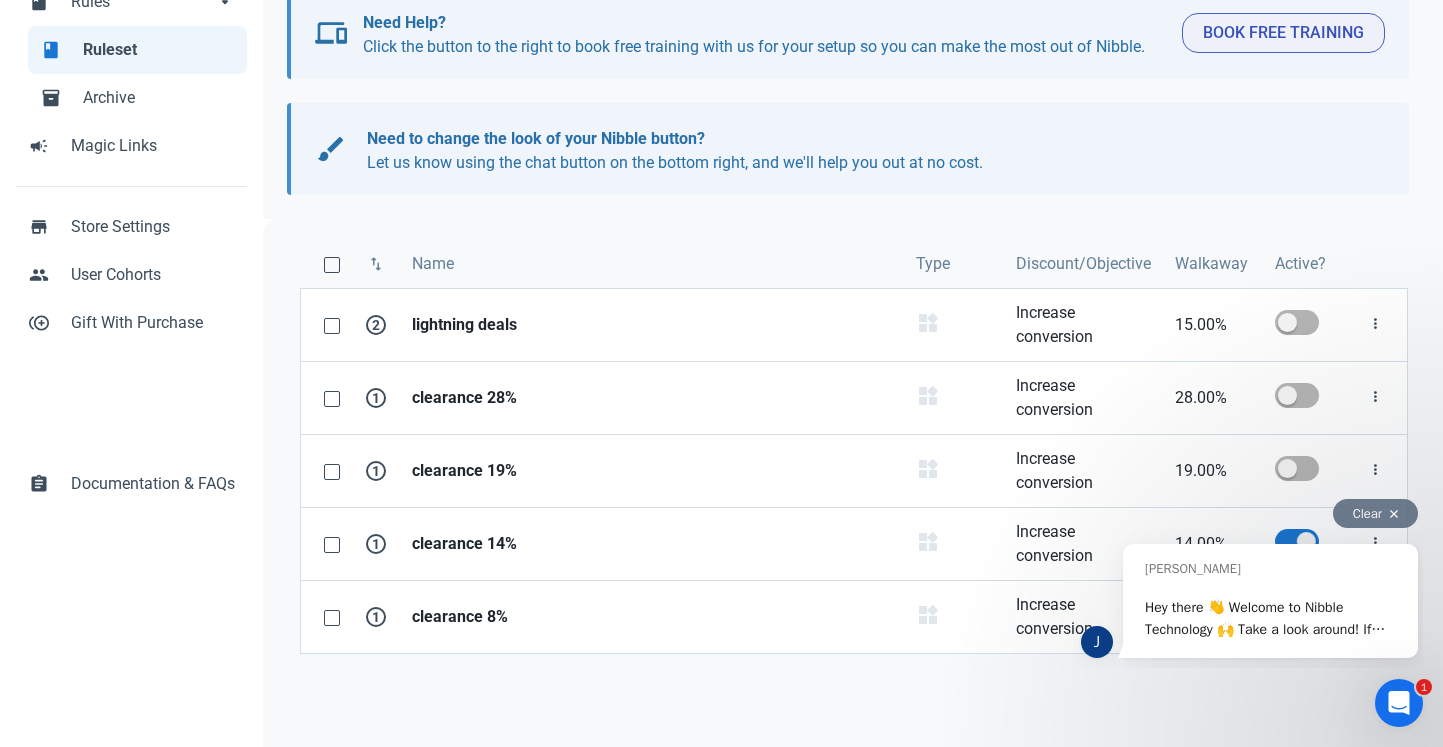 click on "Clear" at bounding box center (1375, 513) 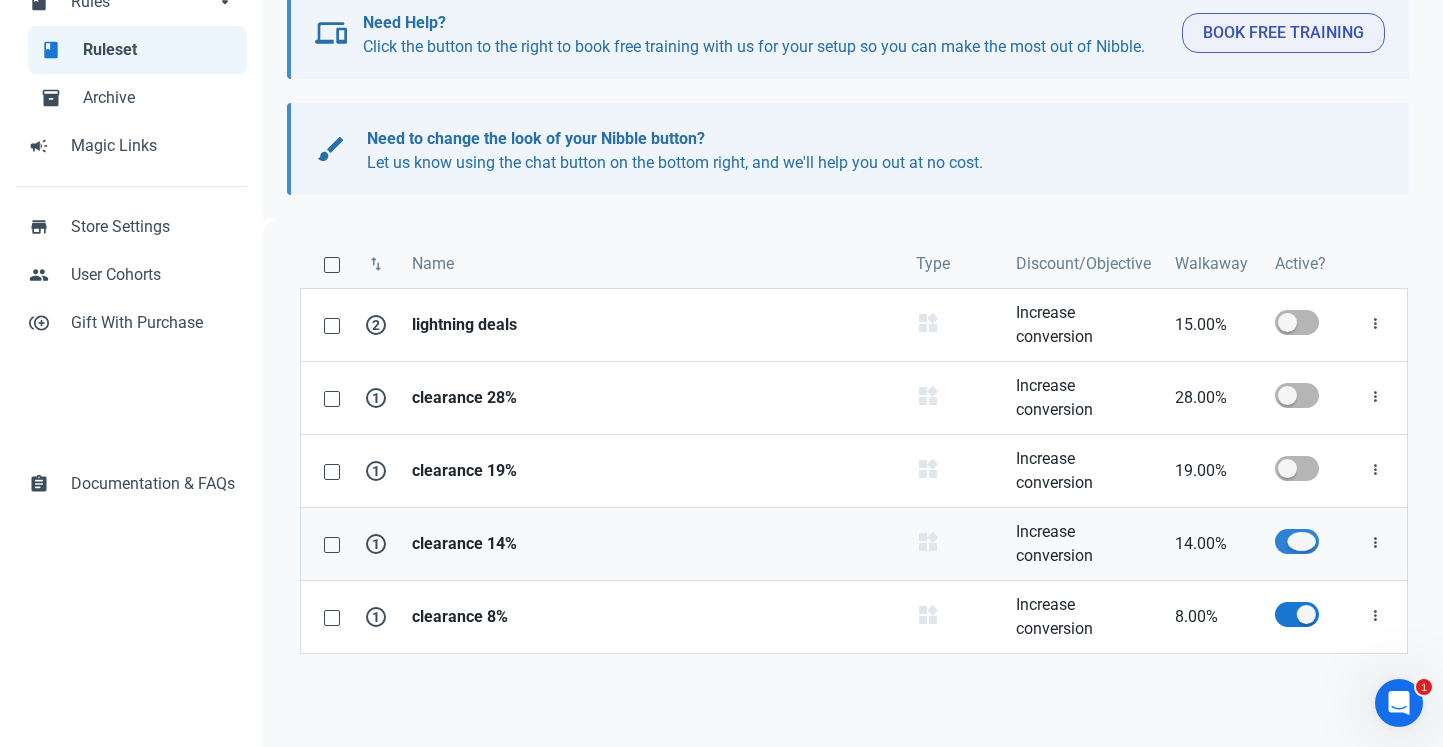 click at bounding box center (1297, 541) 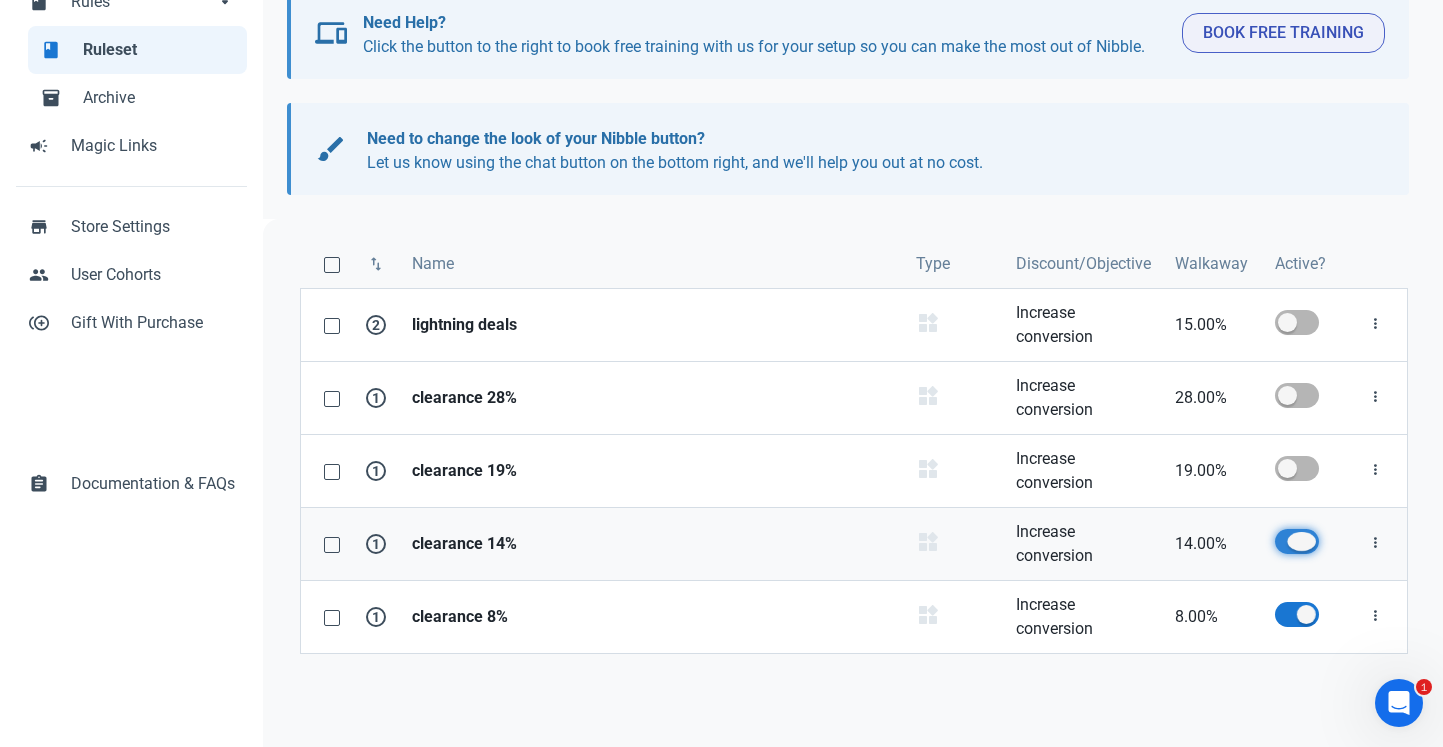 checkbox on "false" 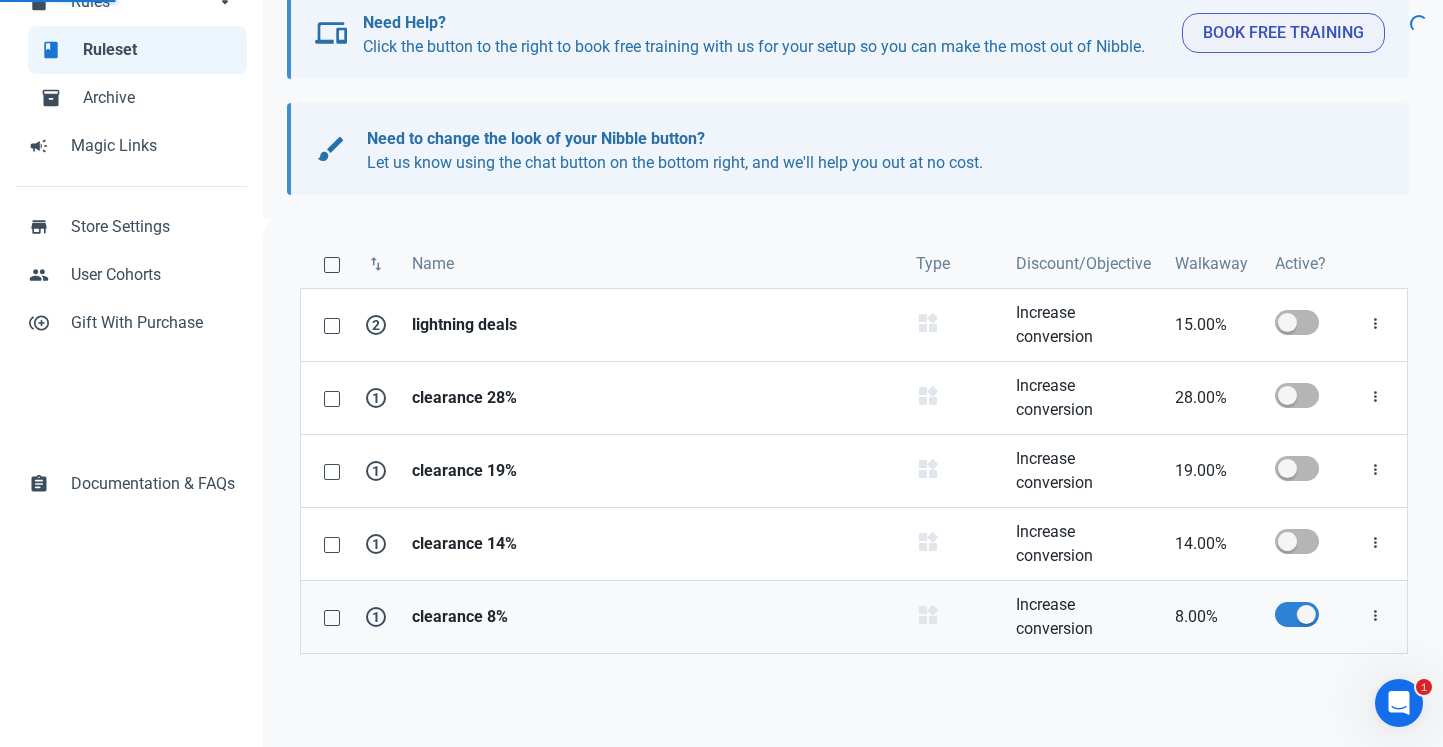 click at bounding box center [1297, 614] 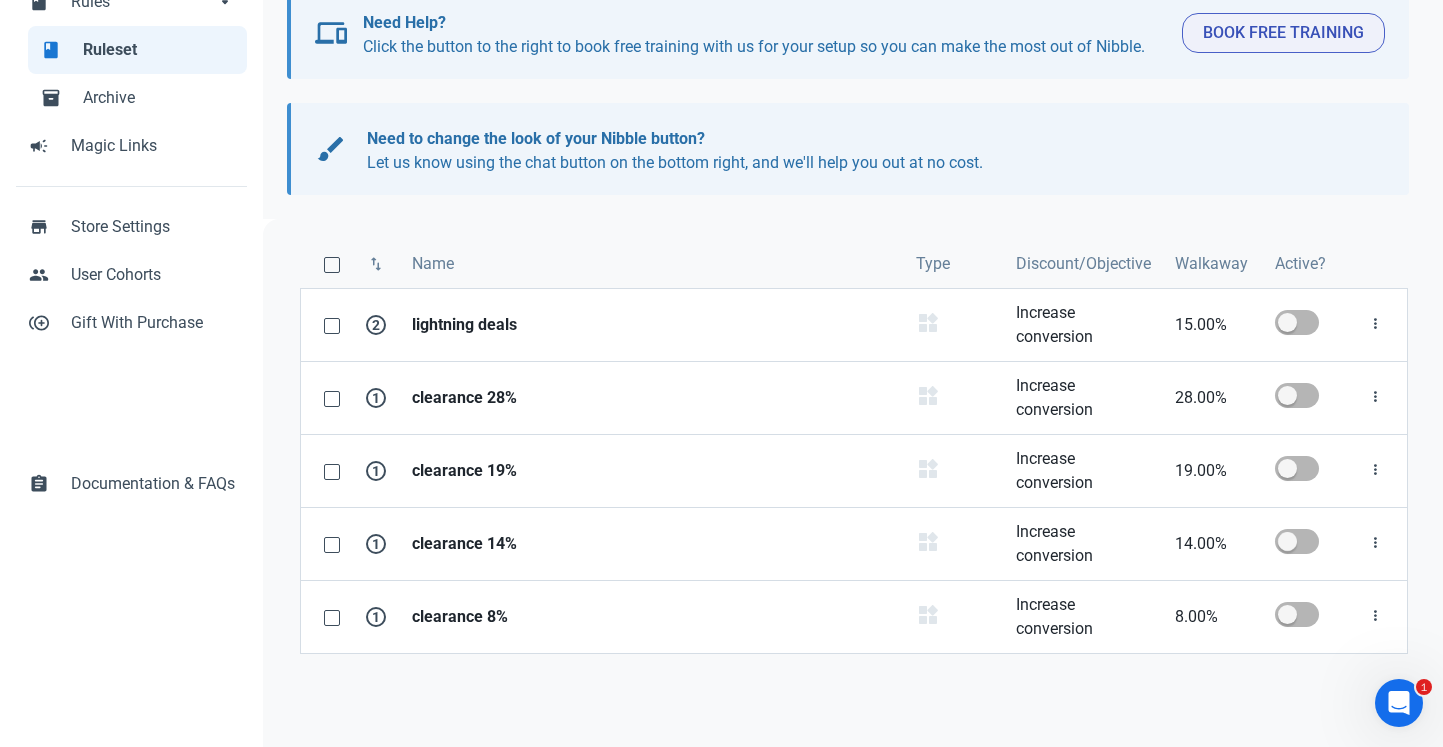 click on "swap_vert  Name   Type   Discount/Objective   Walkaway   Active?      2   lightning deals  Product Category widgets  Increase conversion   15.00%  Edit Archive Delete  1   clearance 28%  Product Category widgets  Increase conversion   28.00%  Edit Archive Delete  1   clearance 19%  Product Category widgets  Increase conversion   19.00%  Edit Archive Delete  1   clearance 14%  Product Category widgets  Increase conversion   14.00%  Edit Archive Delete  1   clearance 8%  Product Category widgets  Increase conversion   8.00%  Edit Archive Delete" at bounding box center (854, 495) 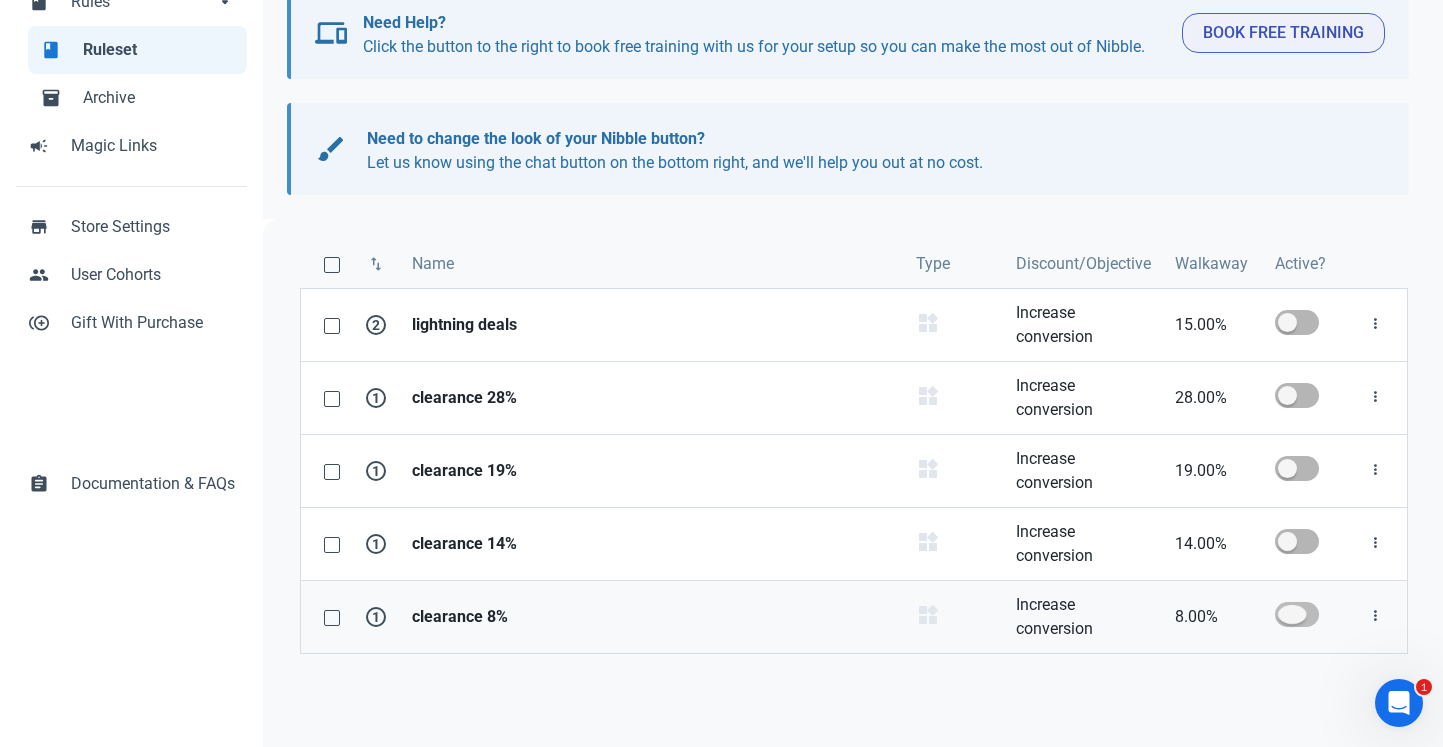 click at bounding box center (1297, 614) 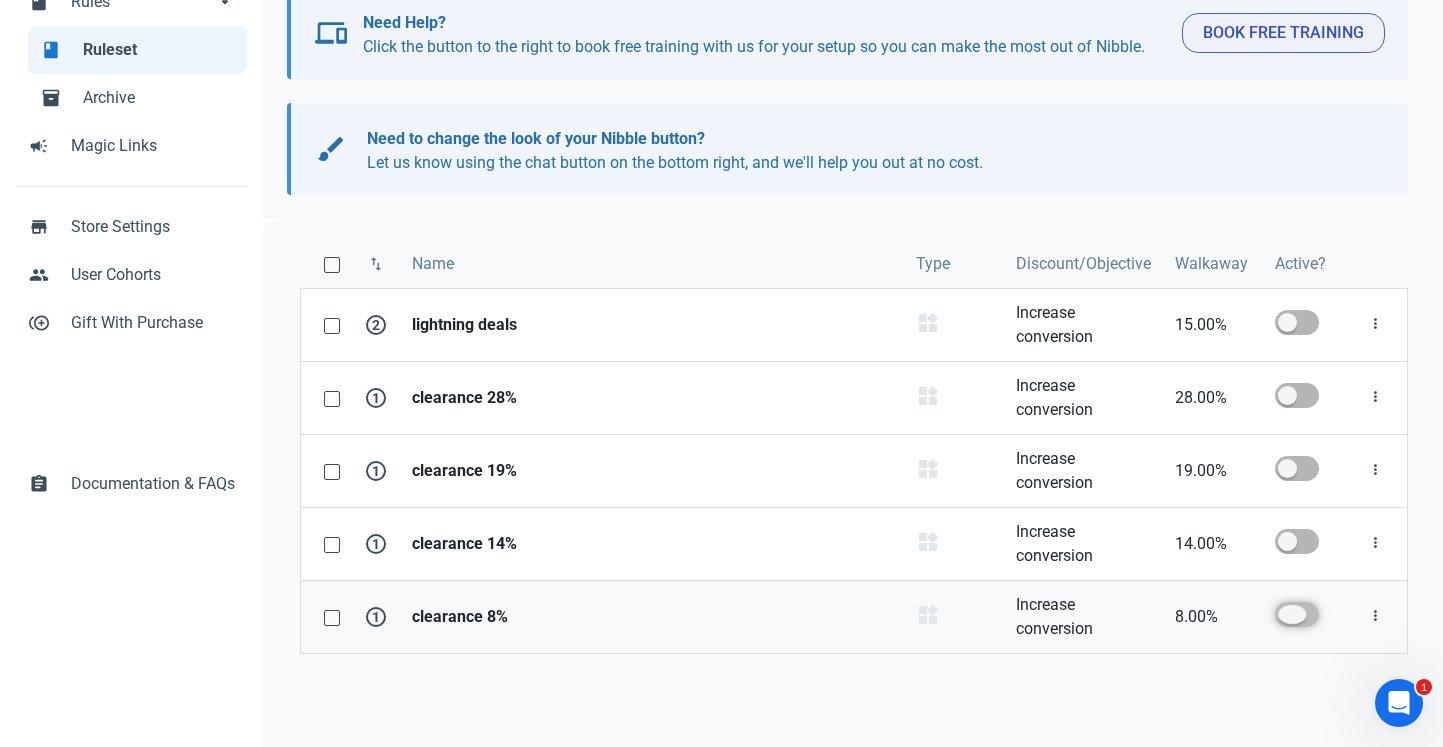 checkbox on "true" 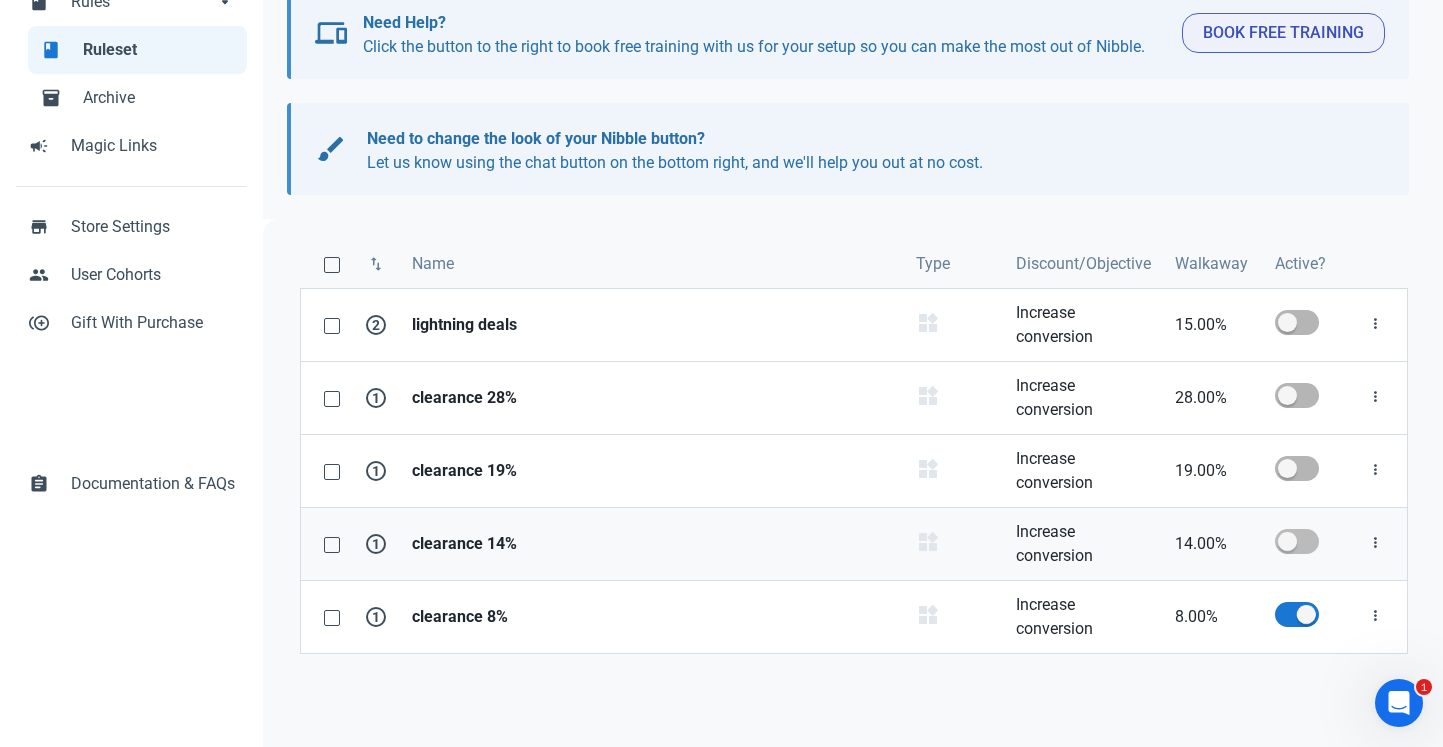 click at bounding box center (1297, 541) 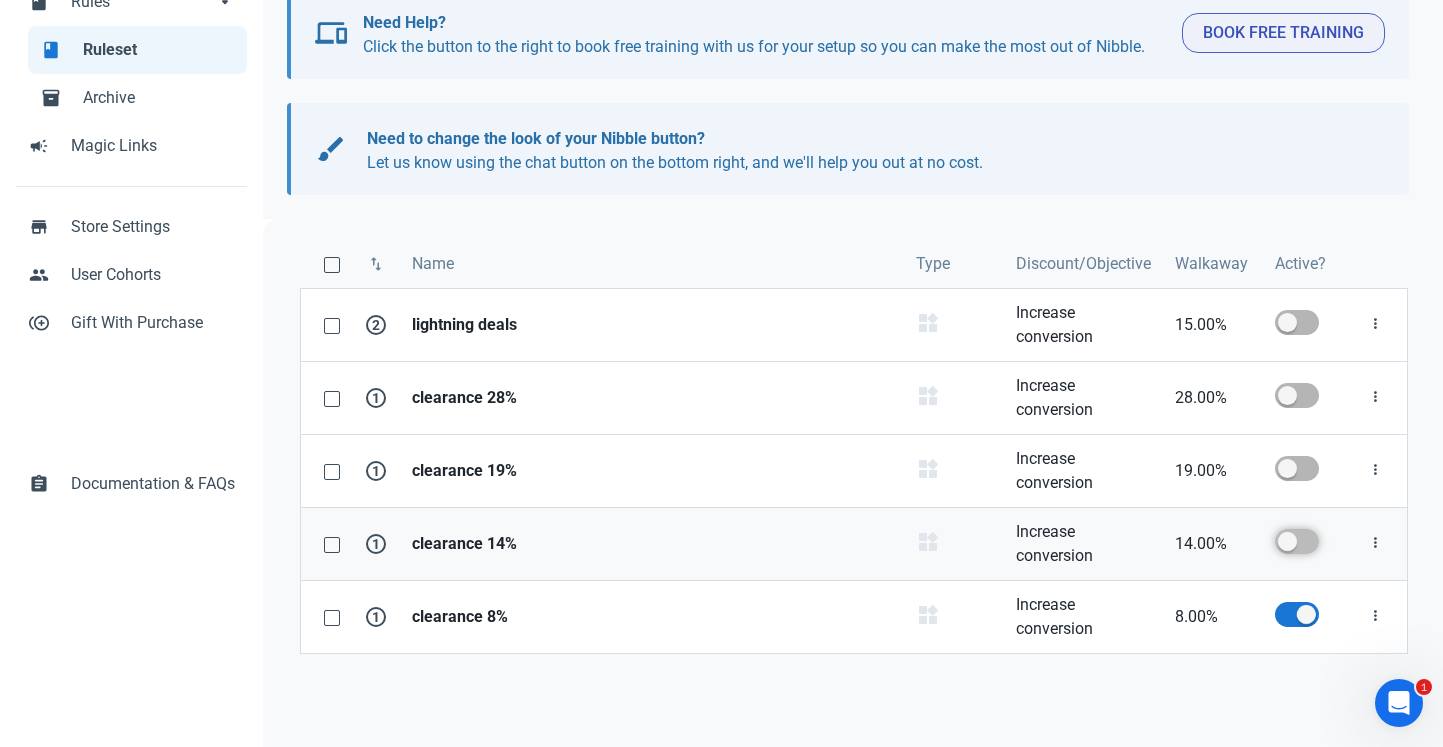 checkbox on "true" 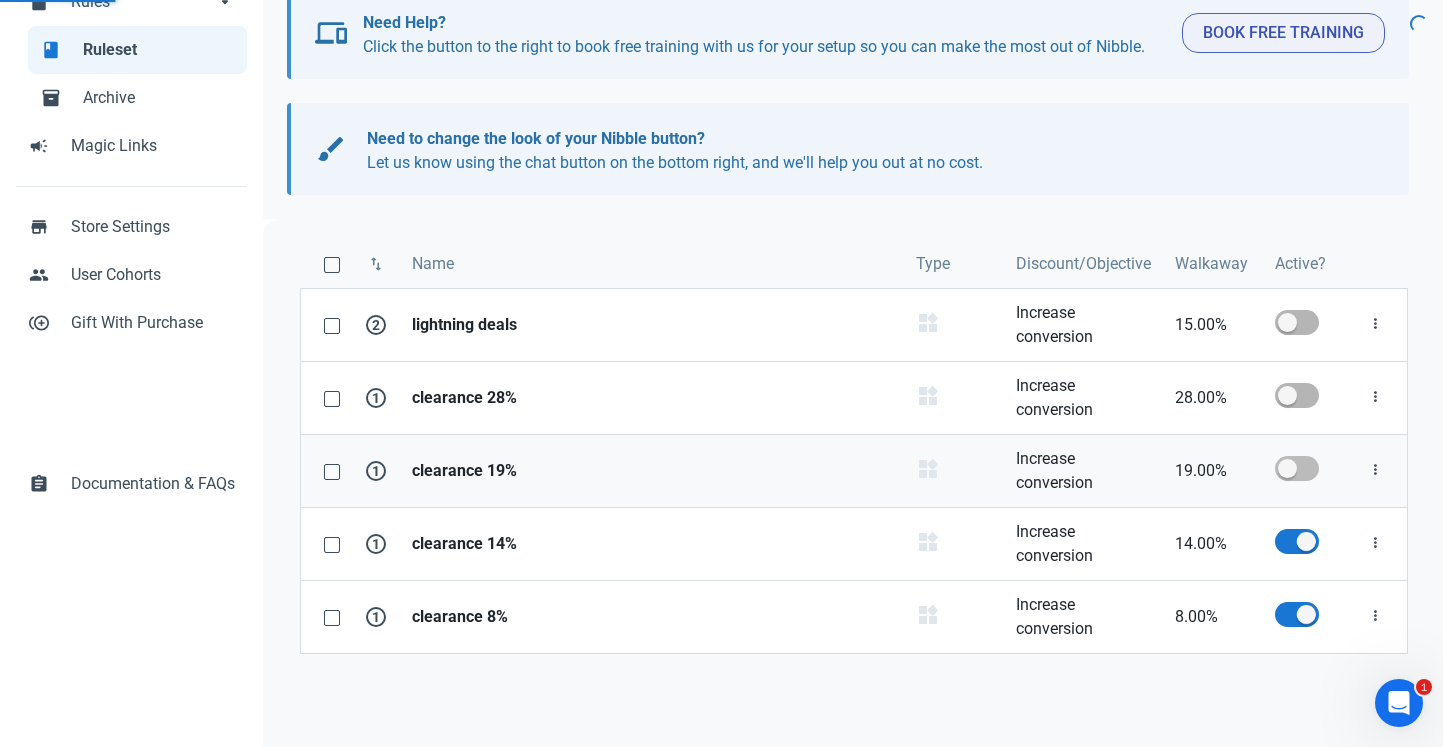 click at bounding box center [1297, 468] 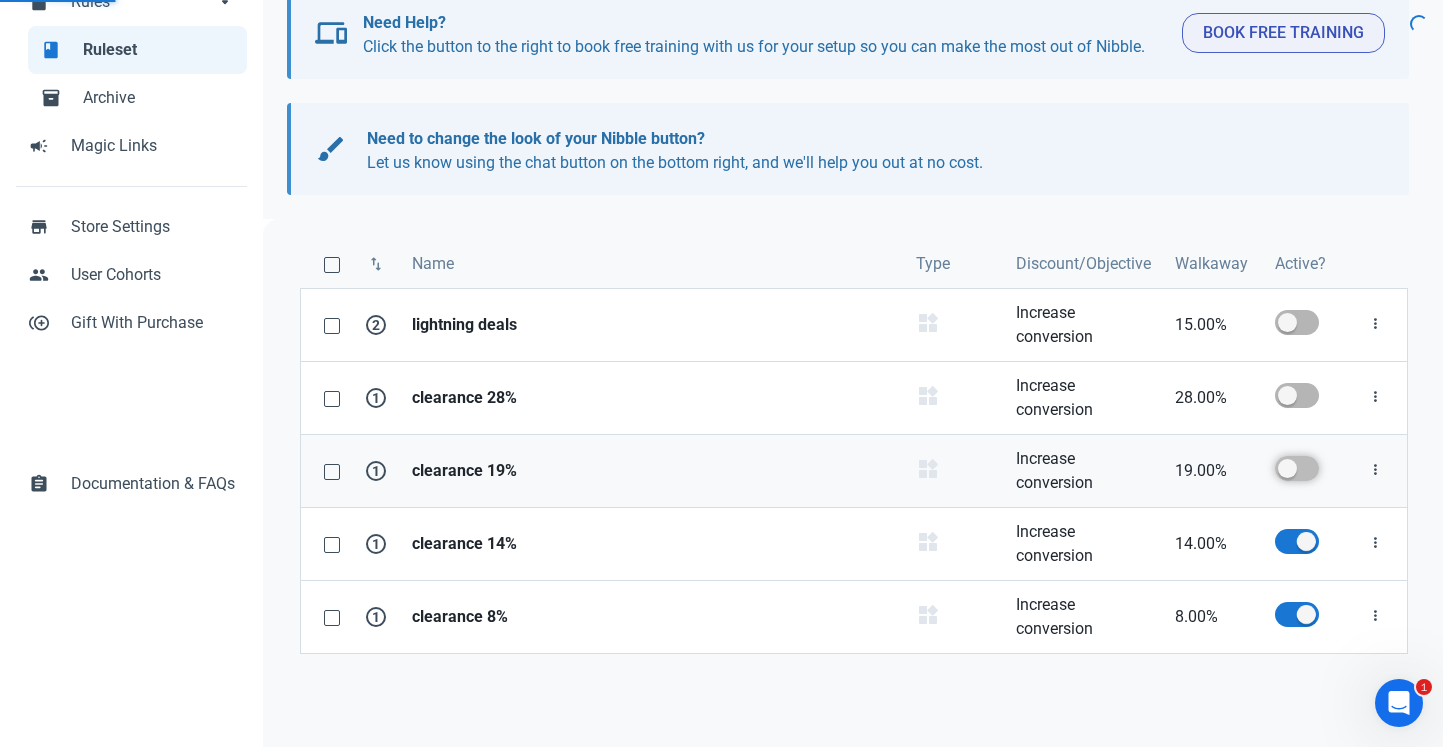 checkbox on "true" 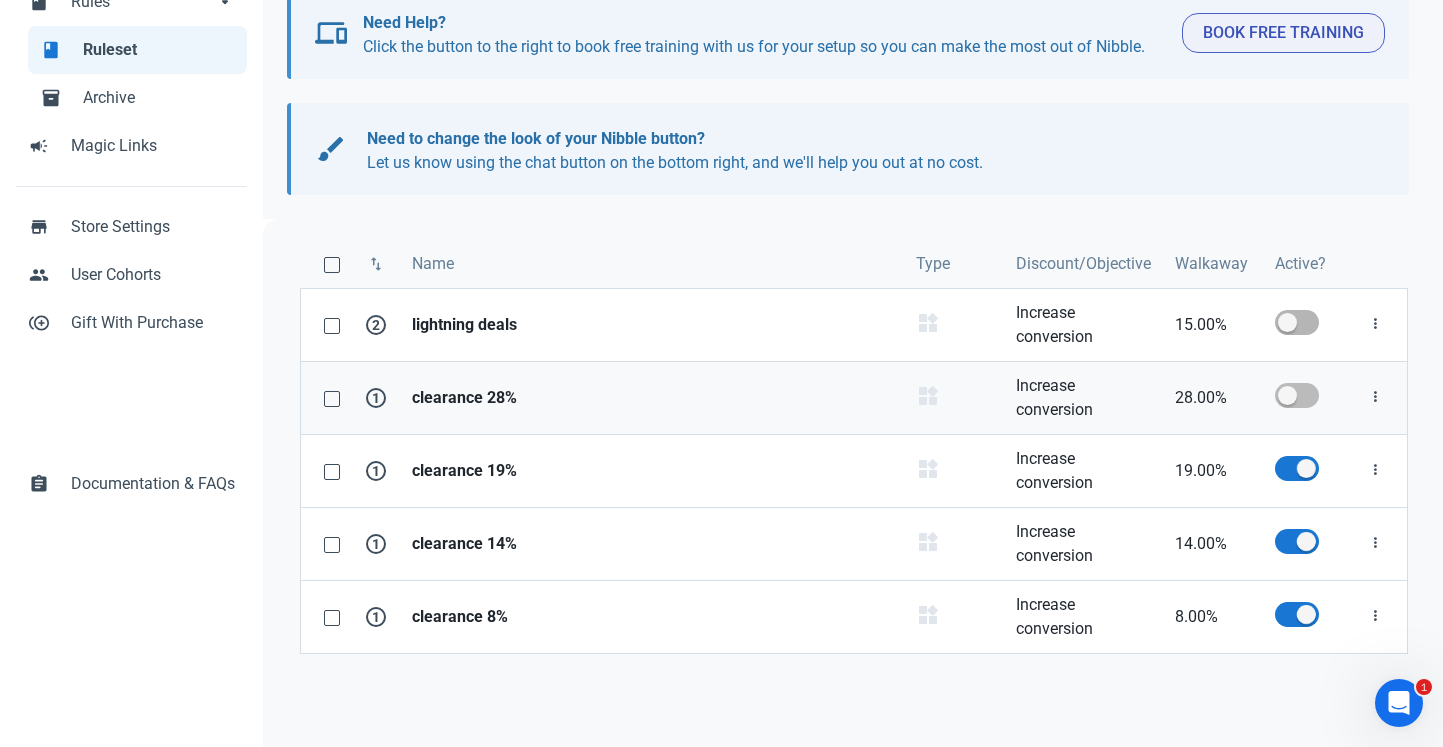 click at bounding box center [1297, 395] 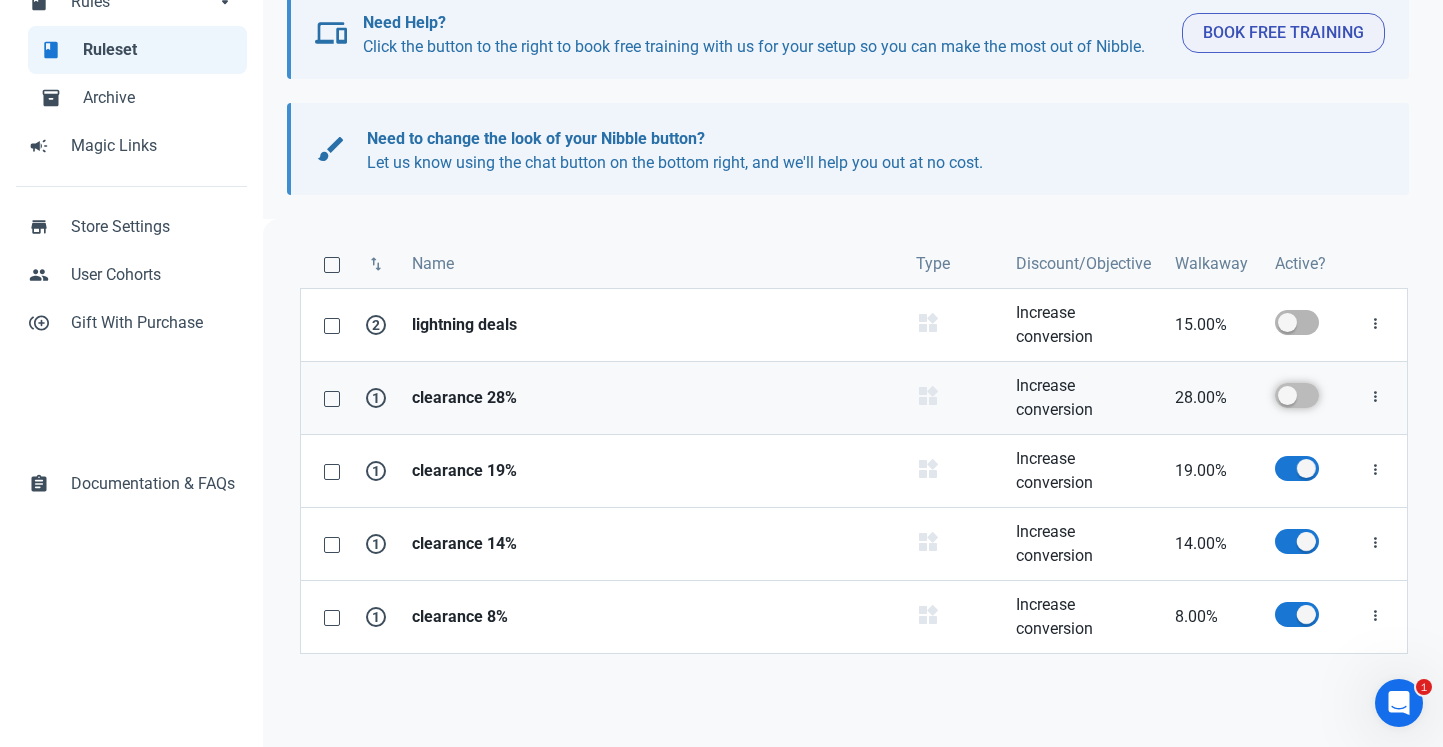 checkbox on "true" 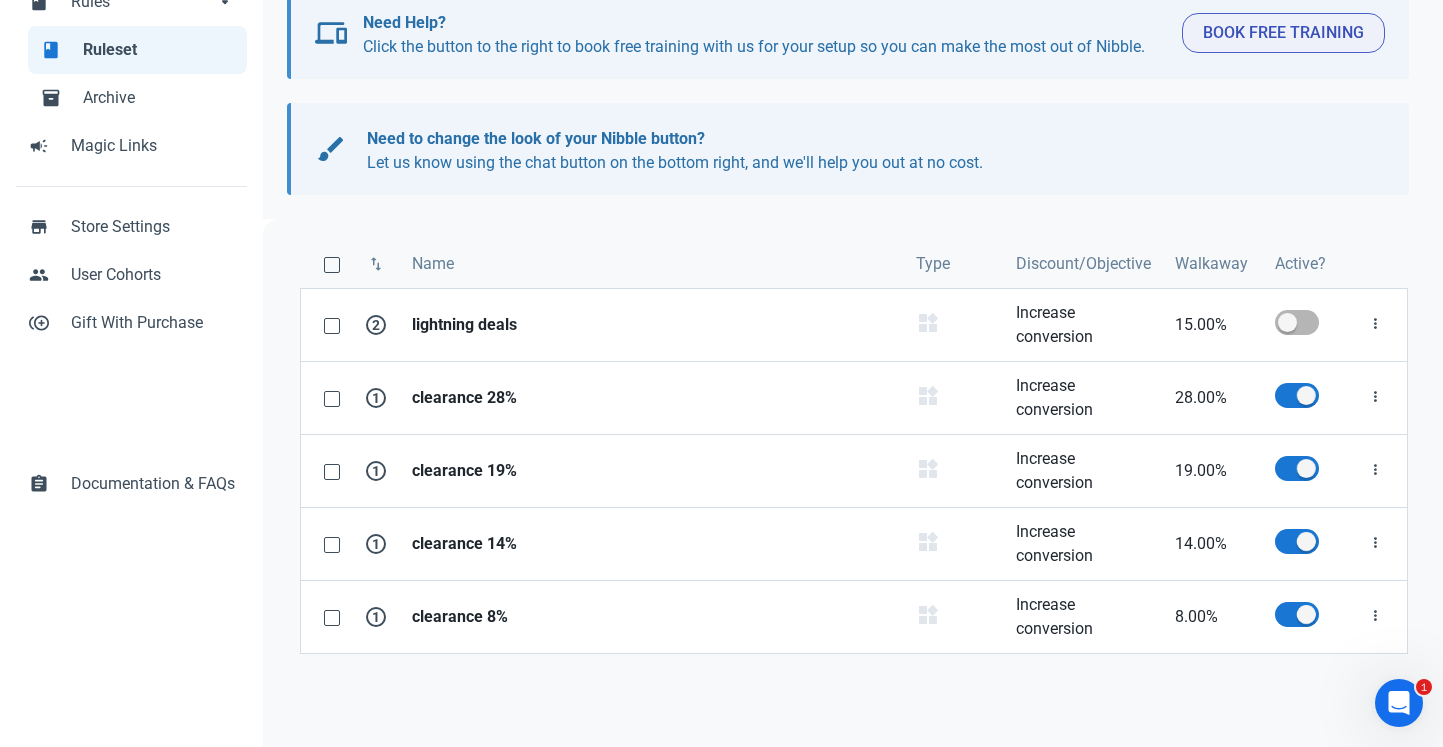 click on "Need to change the look of your Nibble button?  Let us know using the chat button on the bottom right, and we'll help you out at no cost." at bounding box center [866, 151] 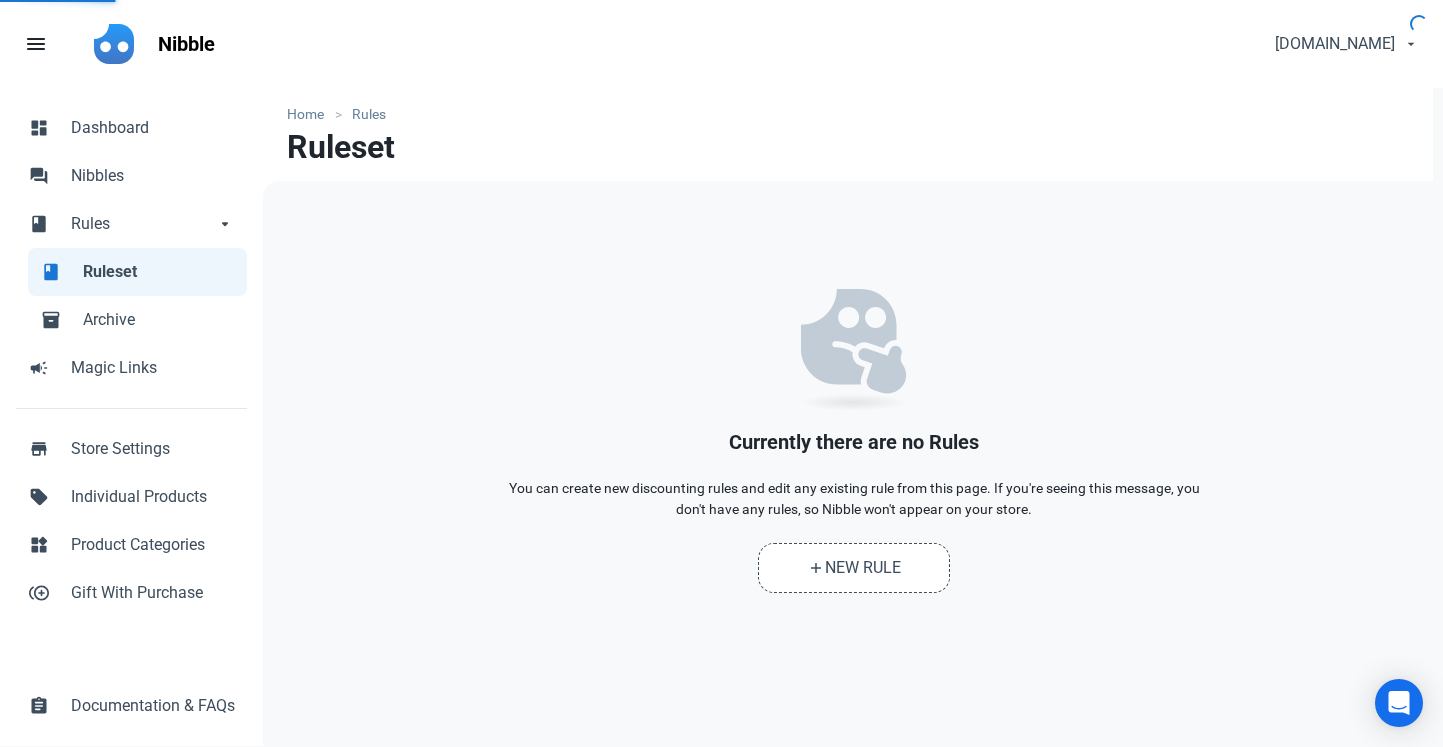 scroll, scrollTop: 0, scrollLeft: 0, axis: both 